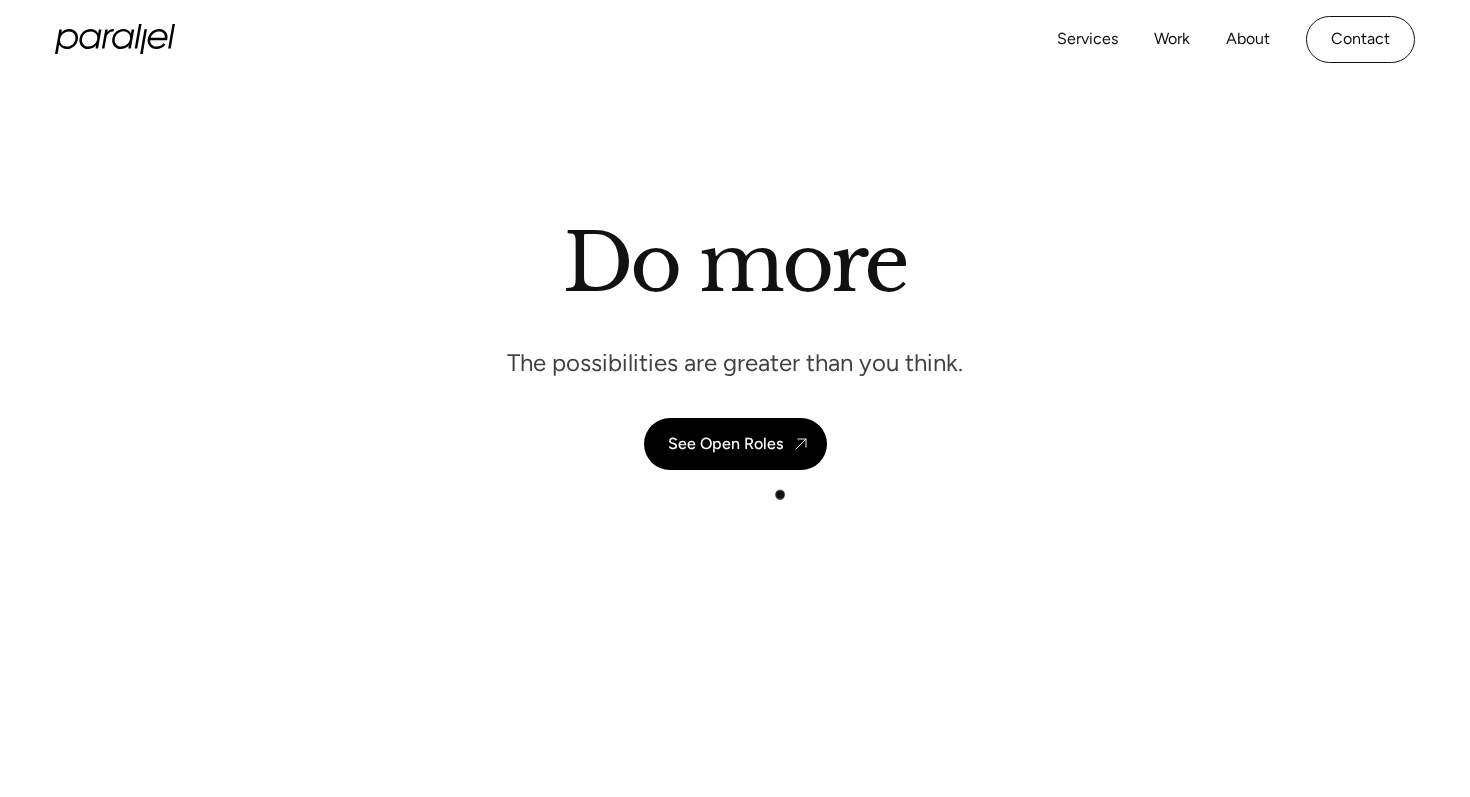 scroll, scrollTop: 0, scrollLeft: 0, axis: both 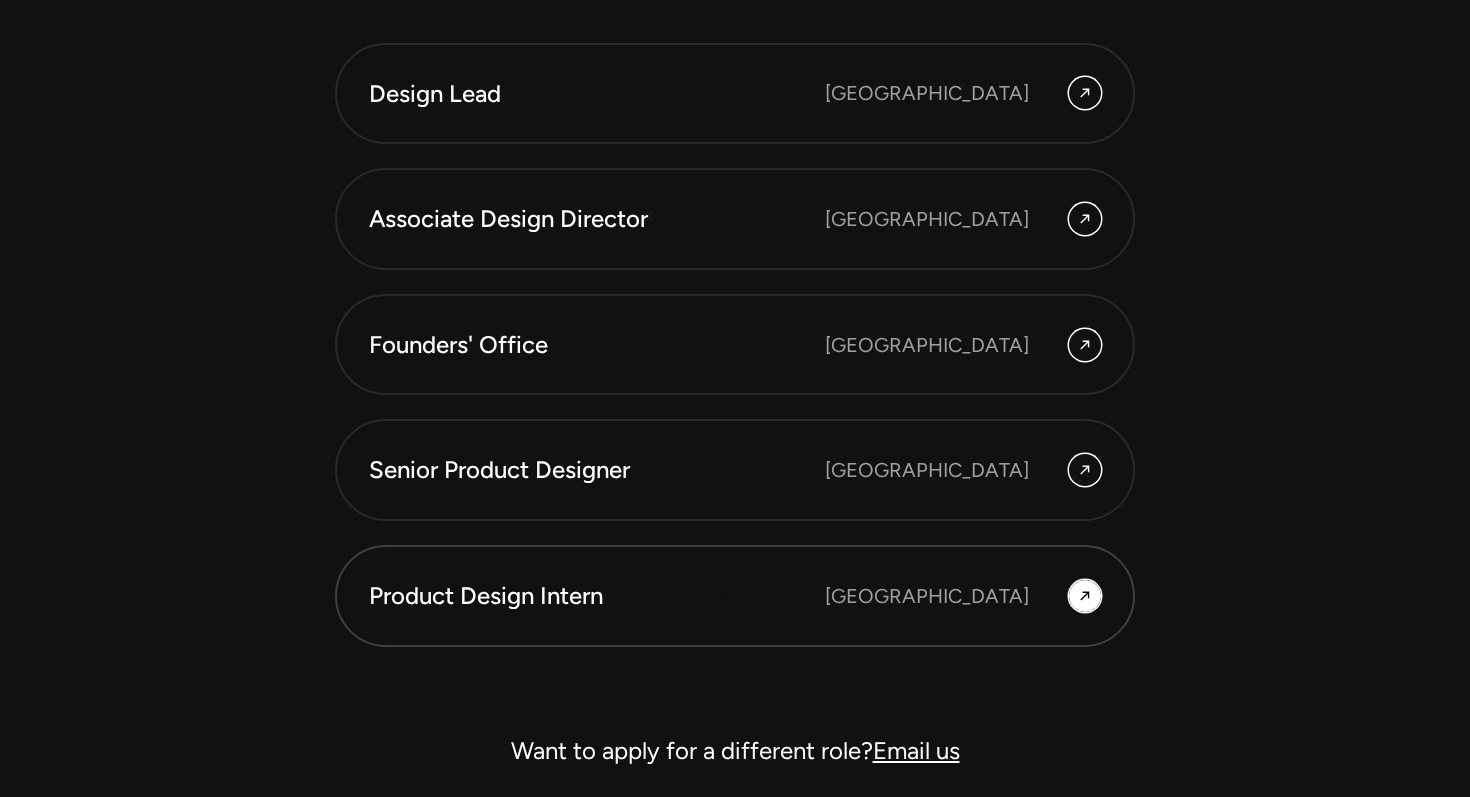 click on "Product Design Intern" at bounding box center (597, 596) 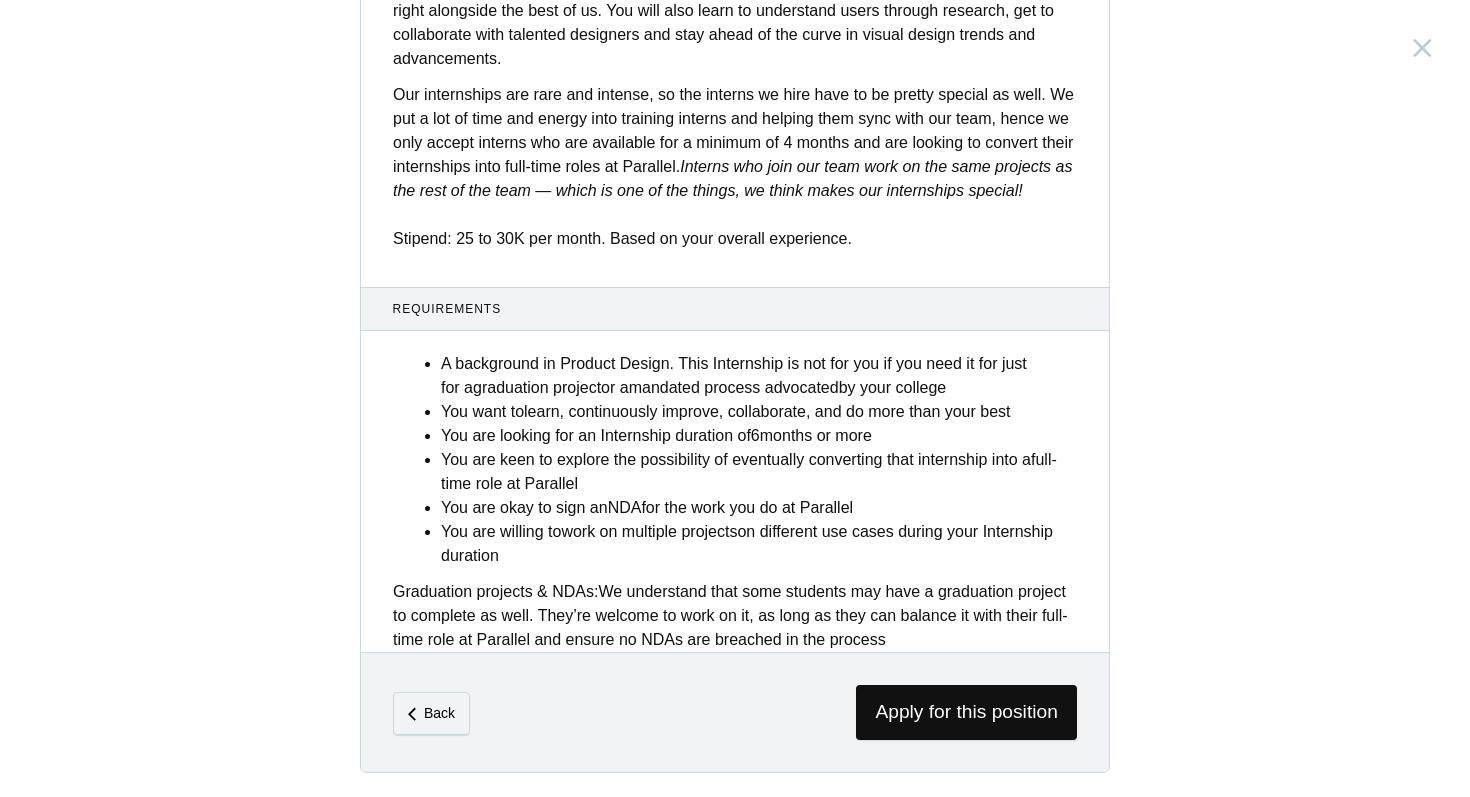 scroll, scrollTop: 749, scrollLeft: 0, axis: vertical 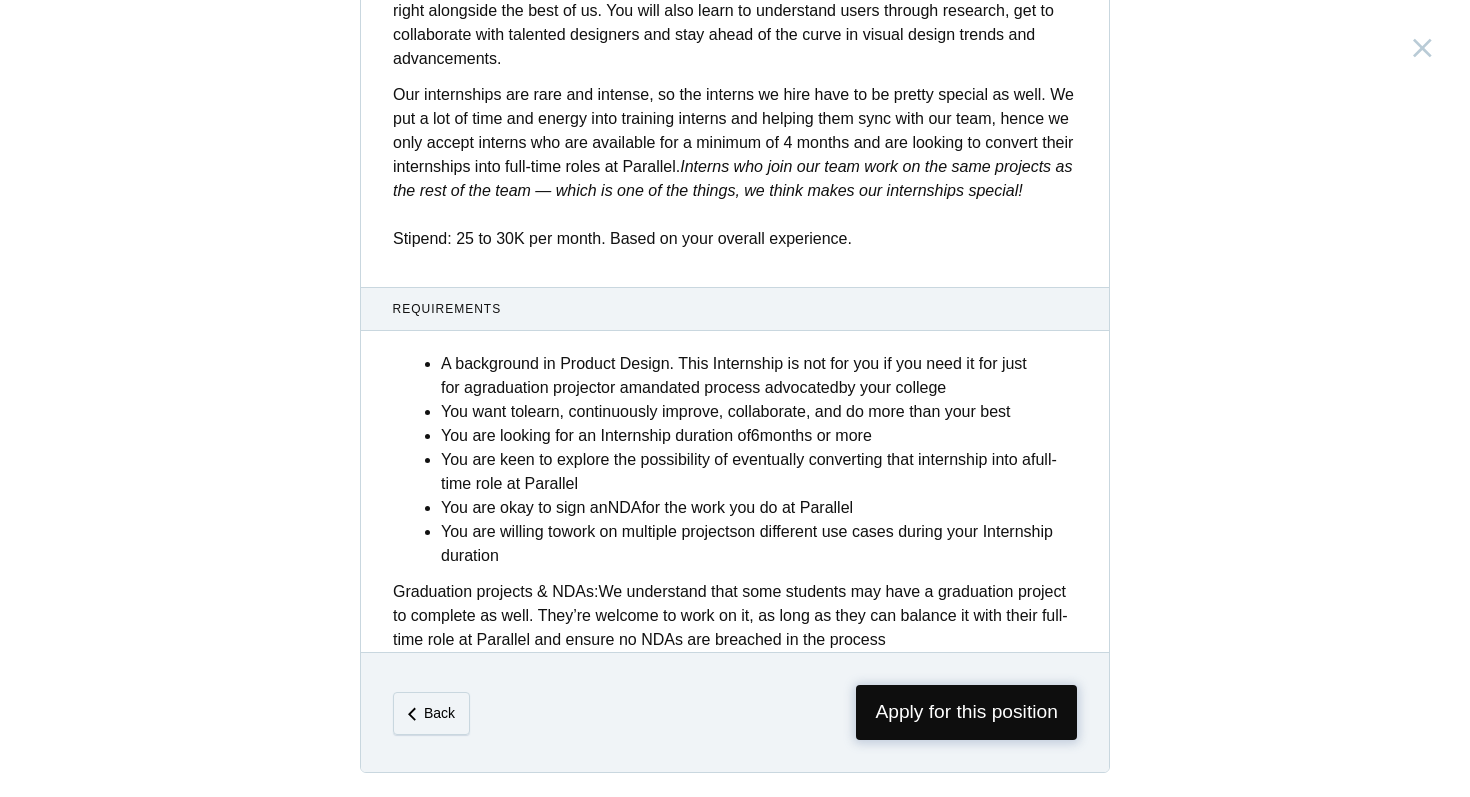 click on "Apply for this position" at bounding box center [966, 712] 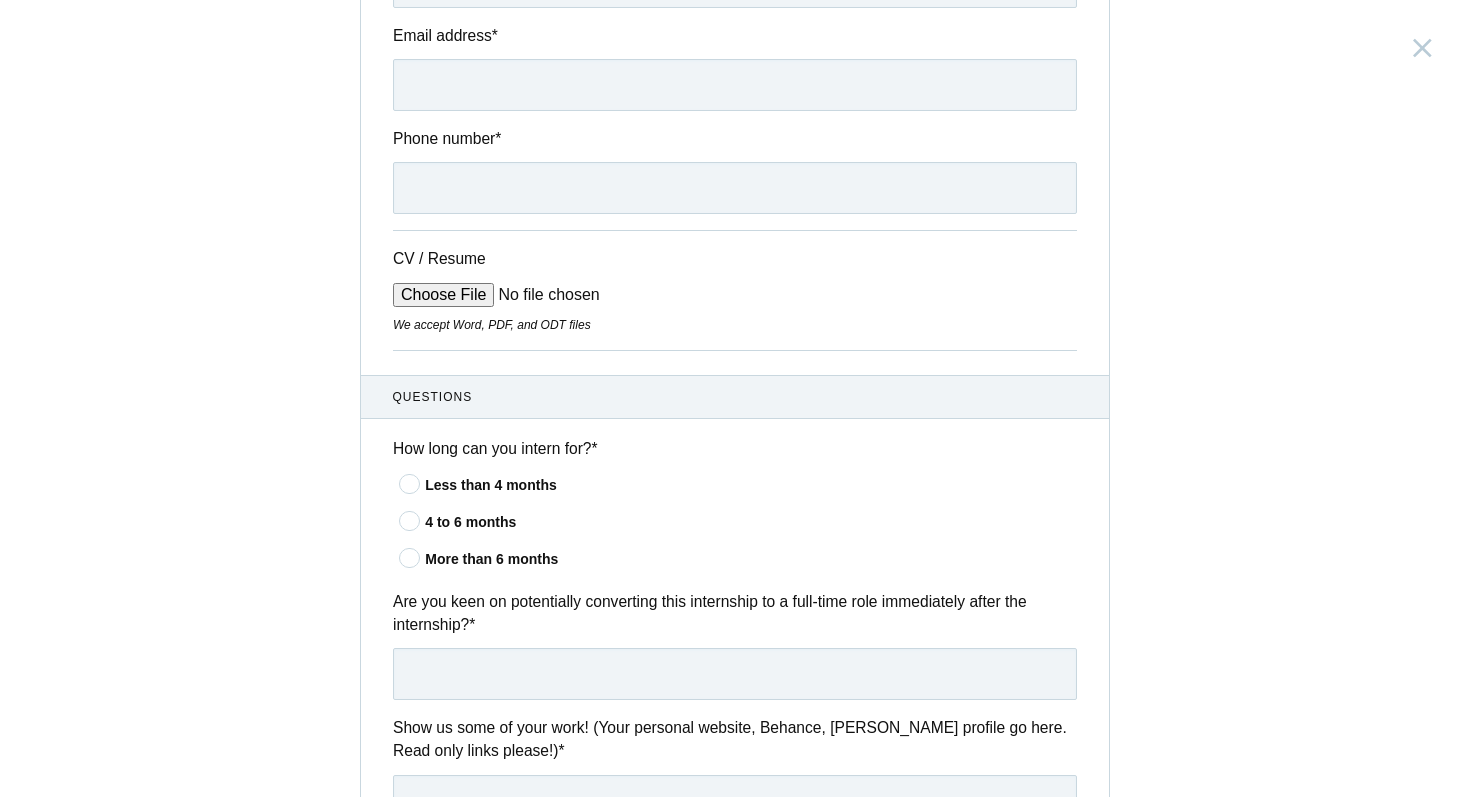 scroll, scrollTop: 320, scrollLeft: 0, axis: vertical 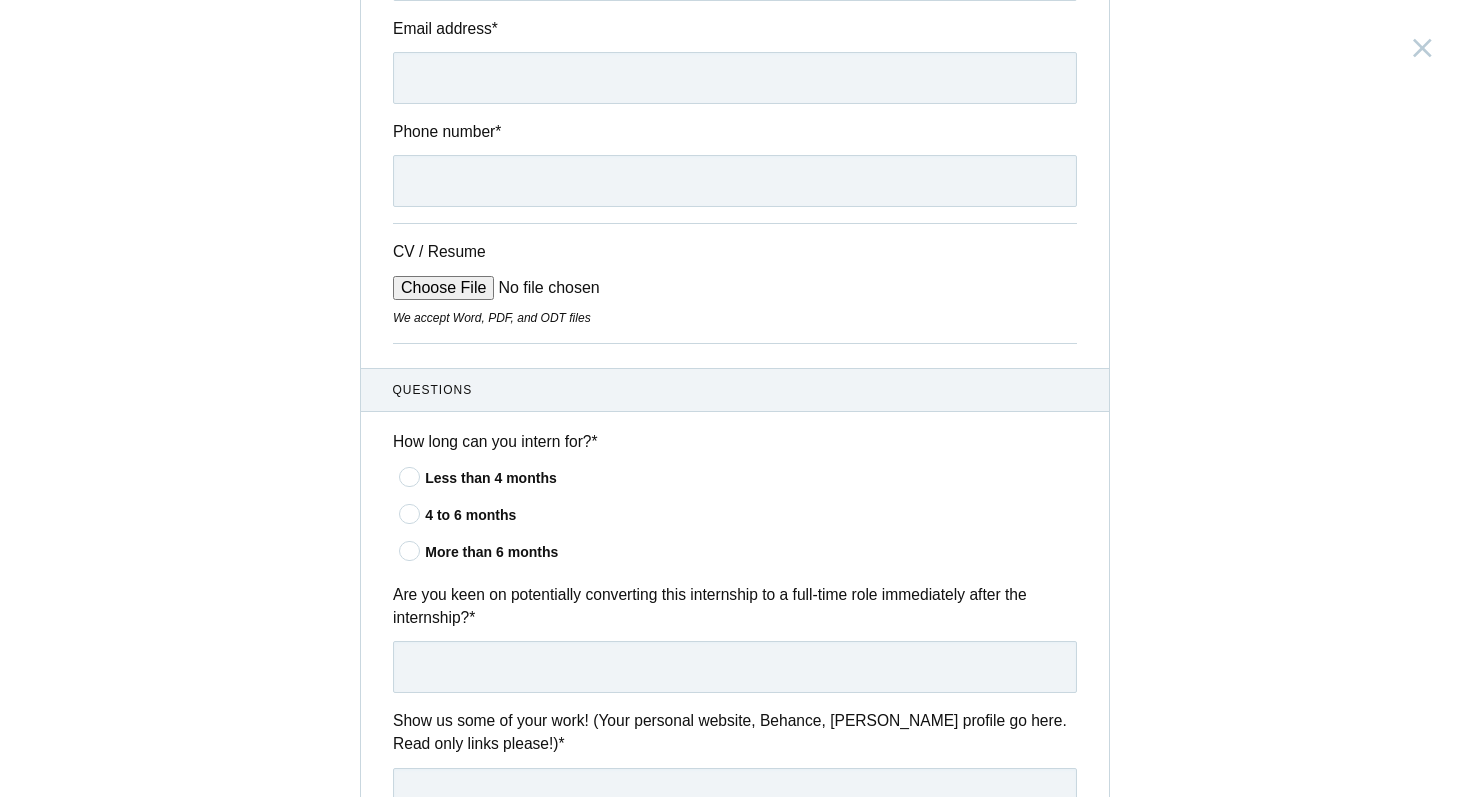 click on "4 to 6 months" at bounding box center [751, 515] 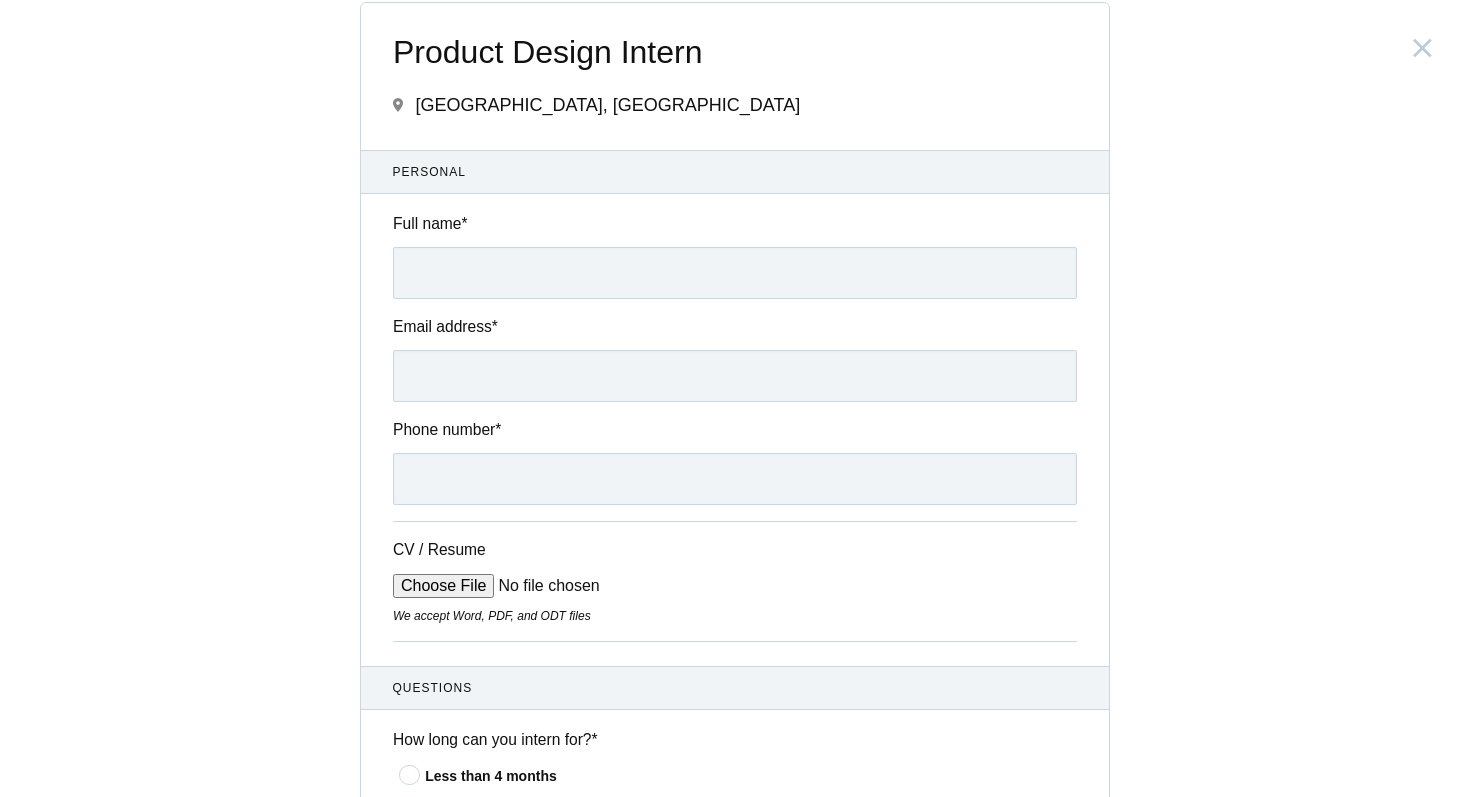 scroll, scrollTop: 13, scrollLeft: 0, axis: vertical 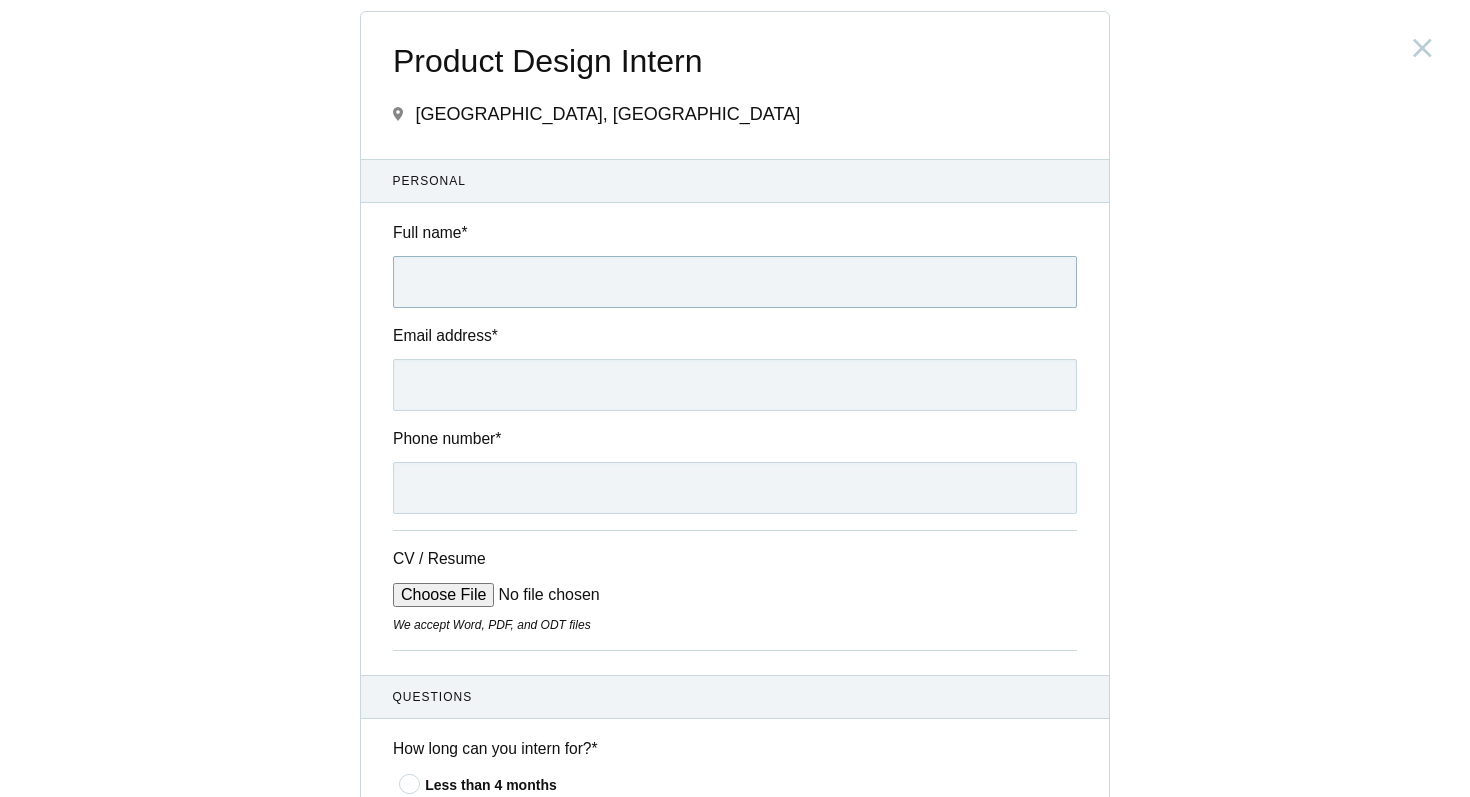 click on "Full name  *" at bounding box center [735, 282] 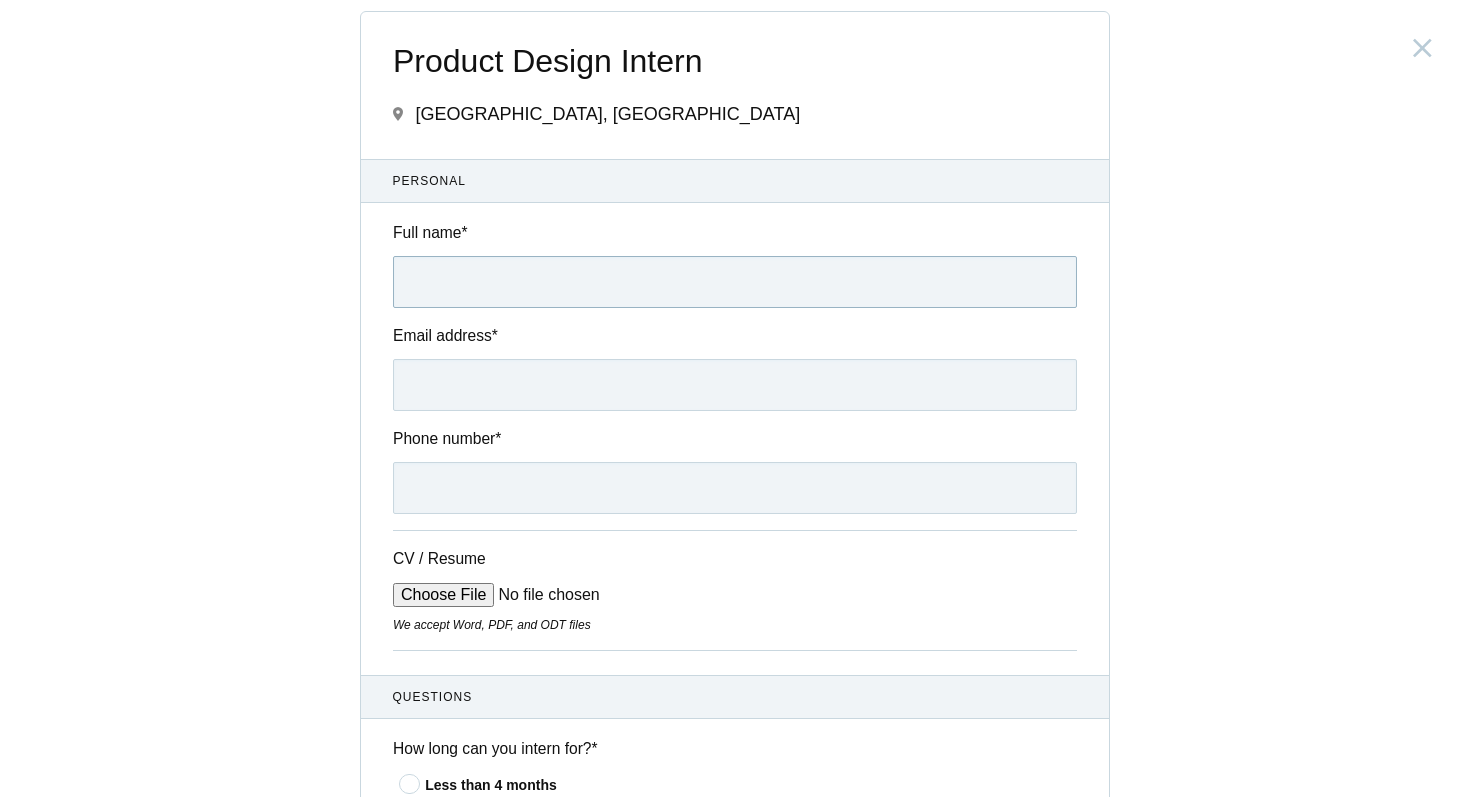 type on "[PERSON_NAME]" 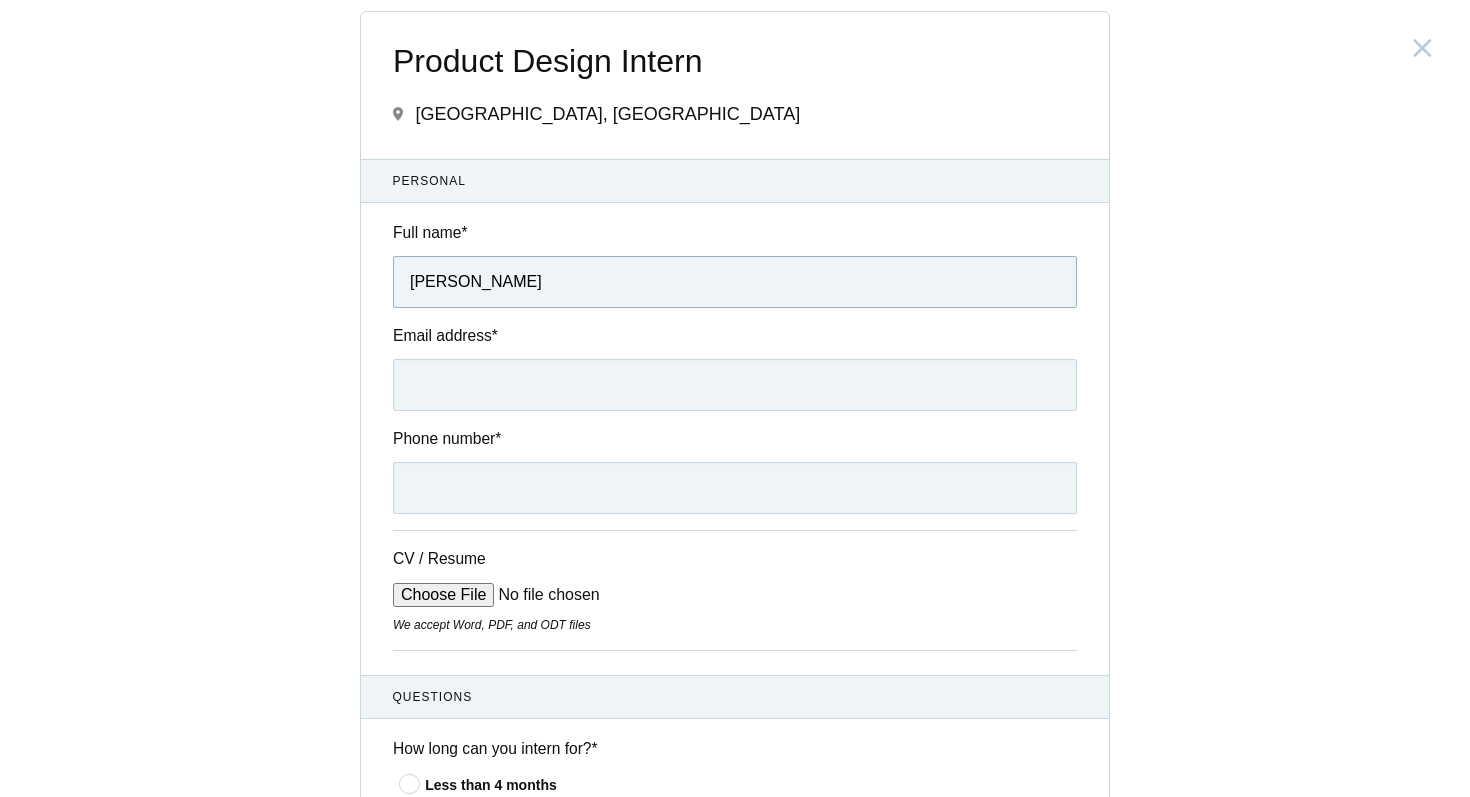 type on "[PHONE_NUMBER]" 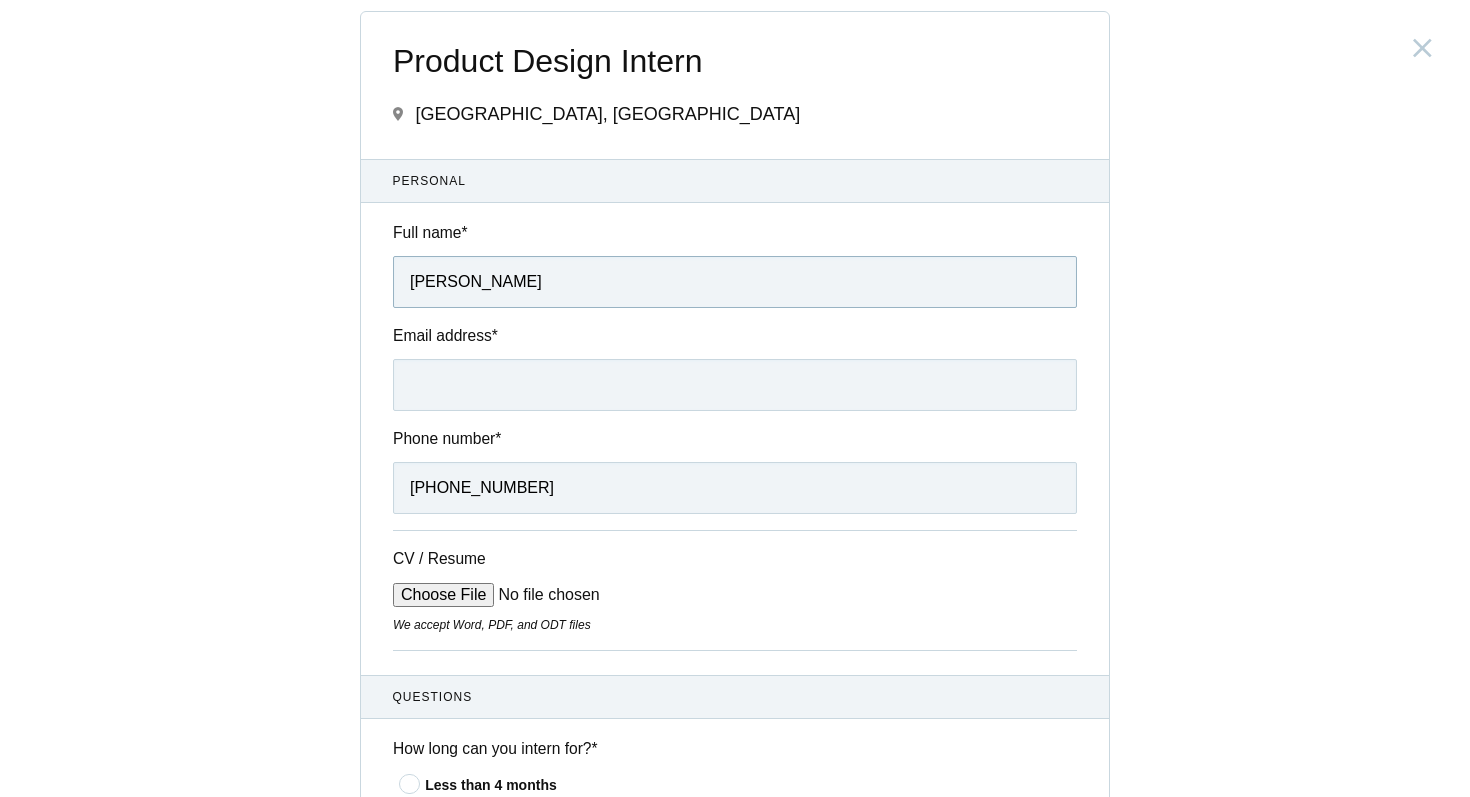 type on "[PERSON_NAME]" 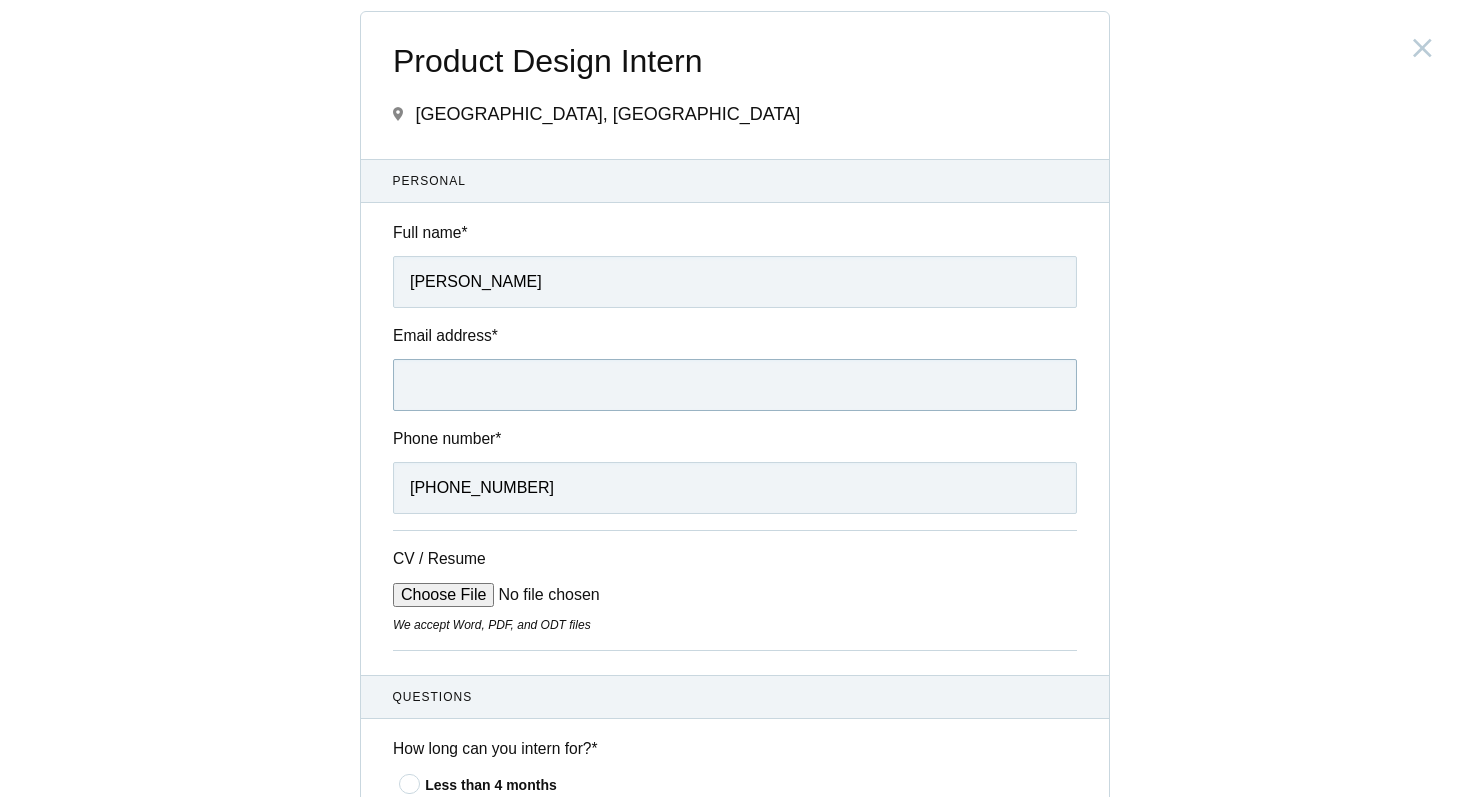 click on "Email address  *" at bounding box center (735, 385) 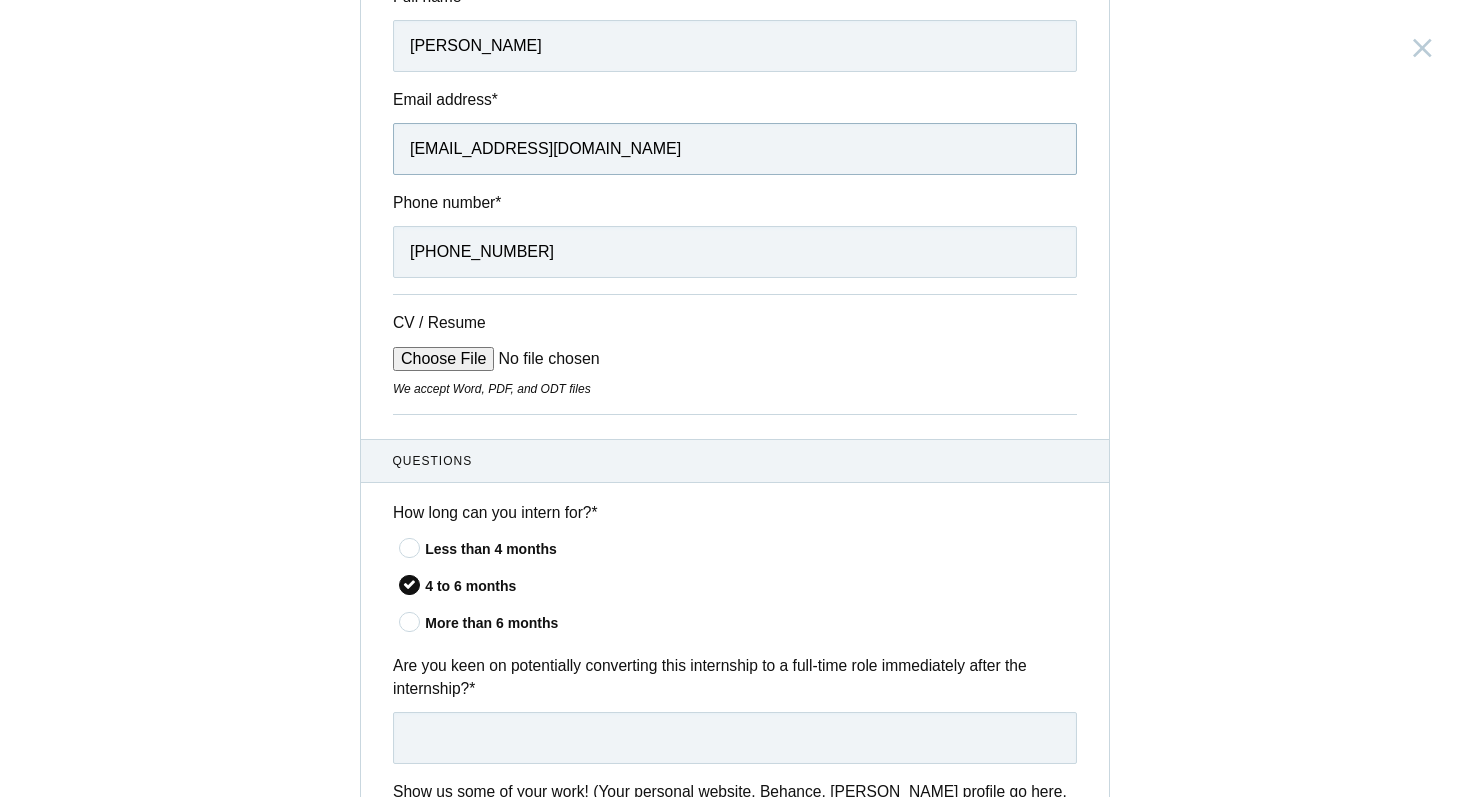 scroll, scrollTop: 246, scrollLeft: 0, axis: vertical 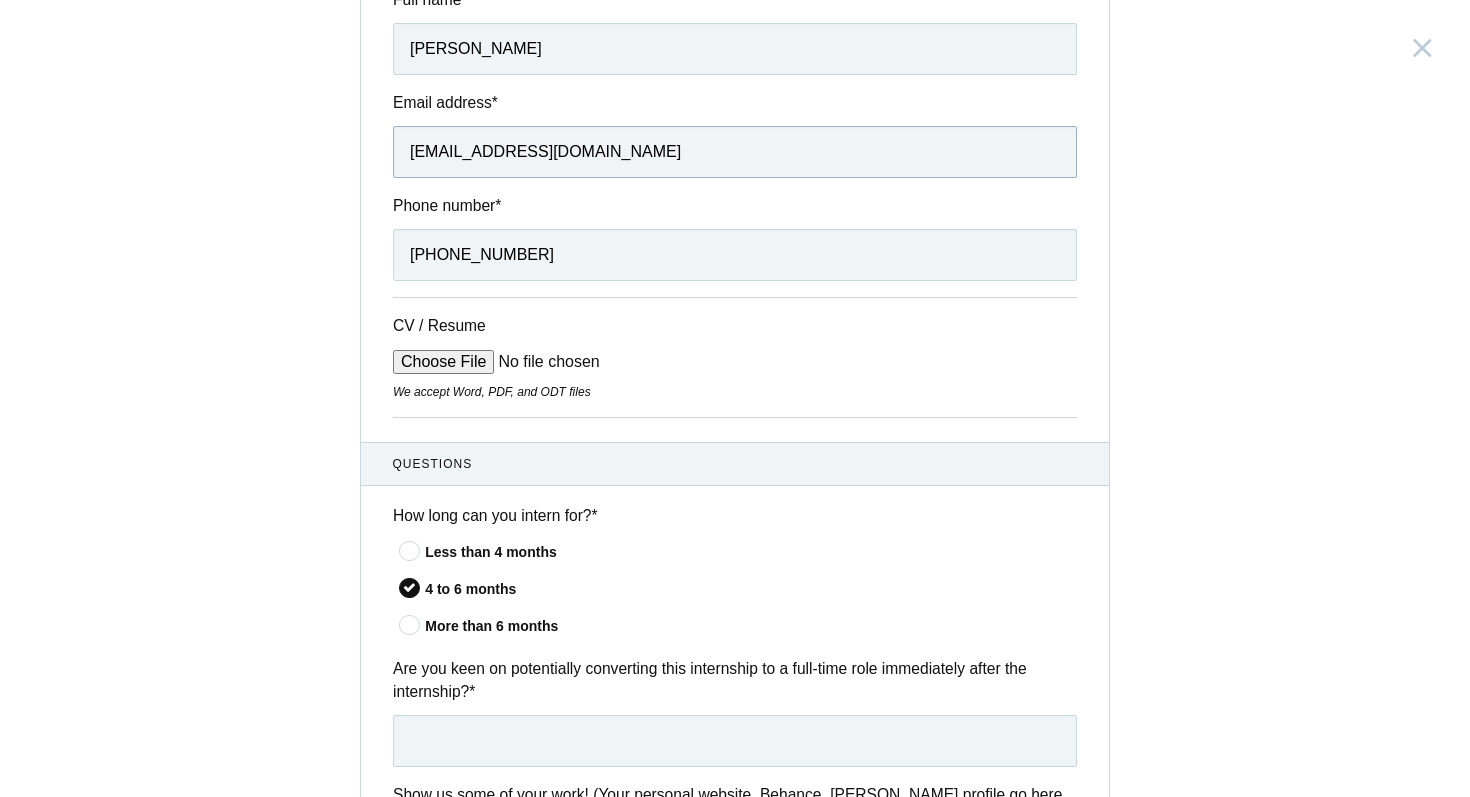 type on "[EMAIL_ADDRESS][DOMAIN_NAME]" 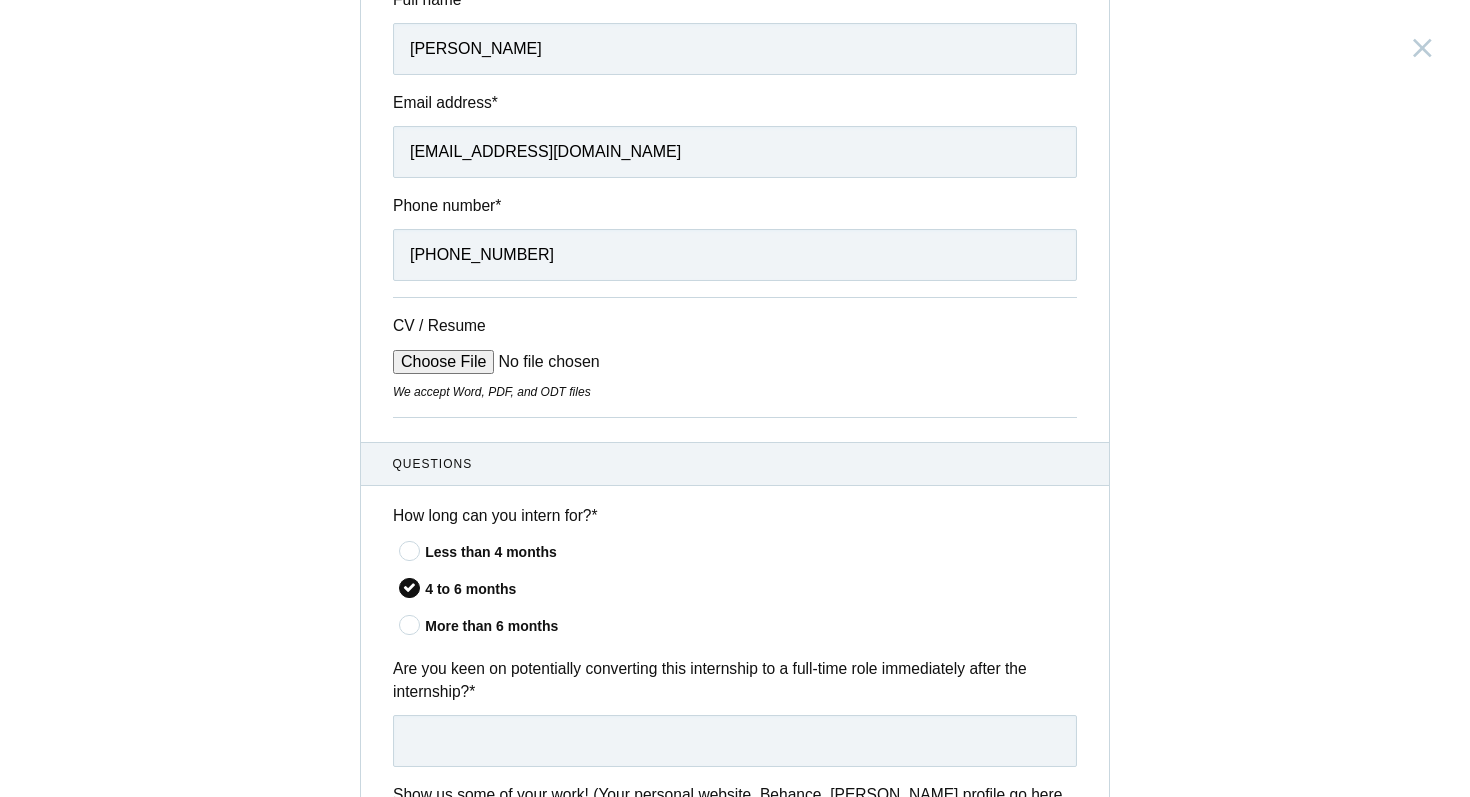 click on "CV / Resume" at bounding box center [544, 362] 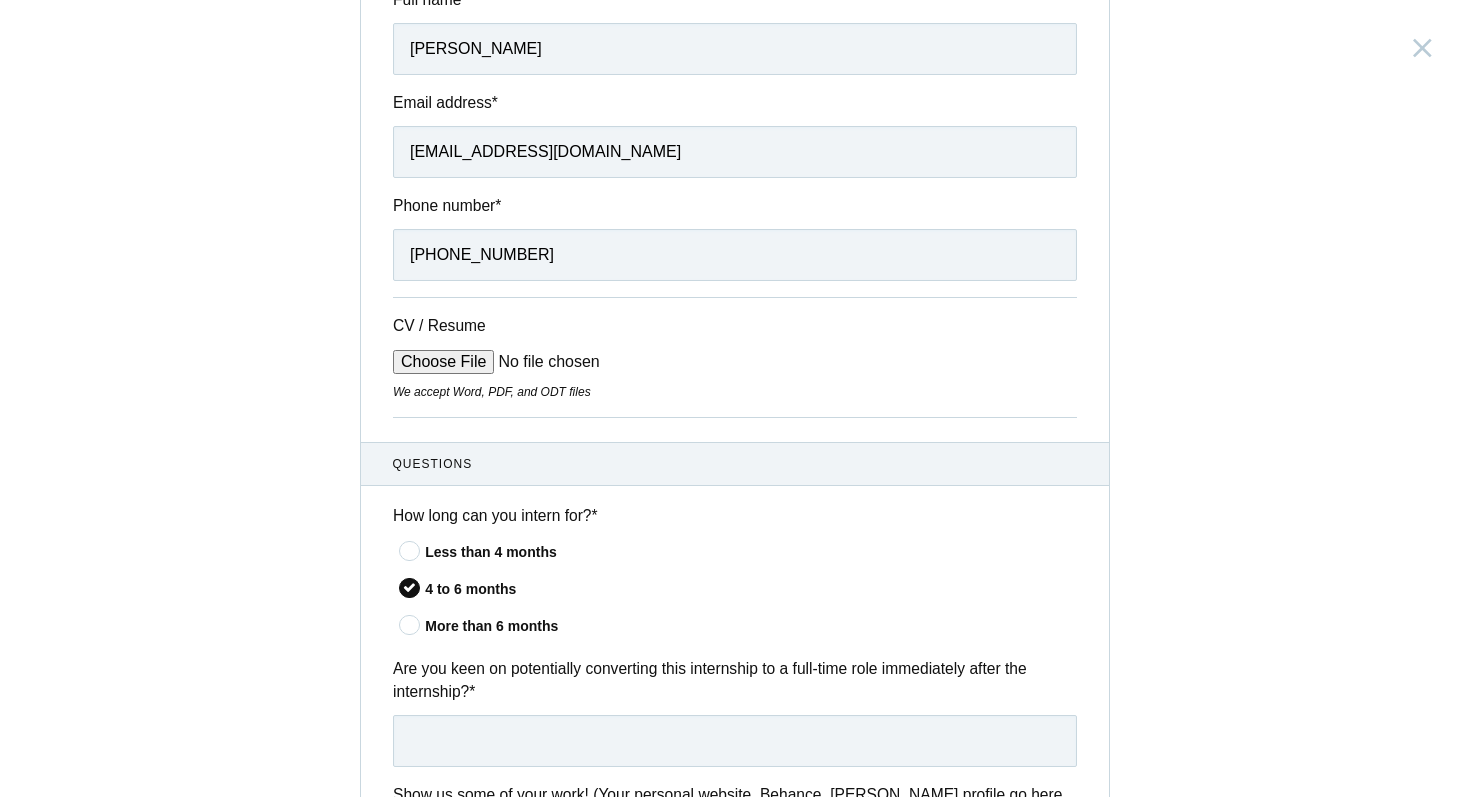 type on "C:\fakepath\Resume- [PERSON_NAME].pdf" 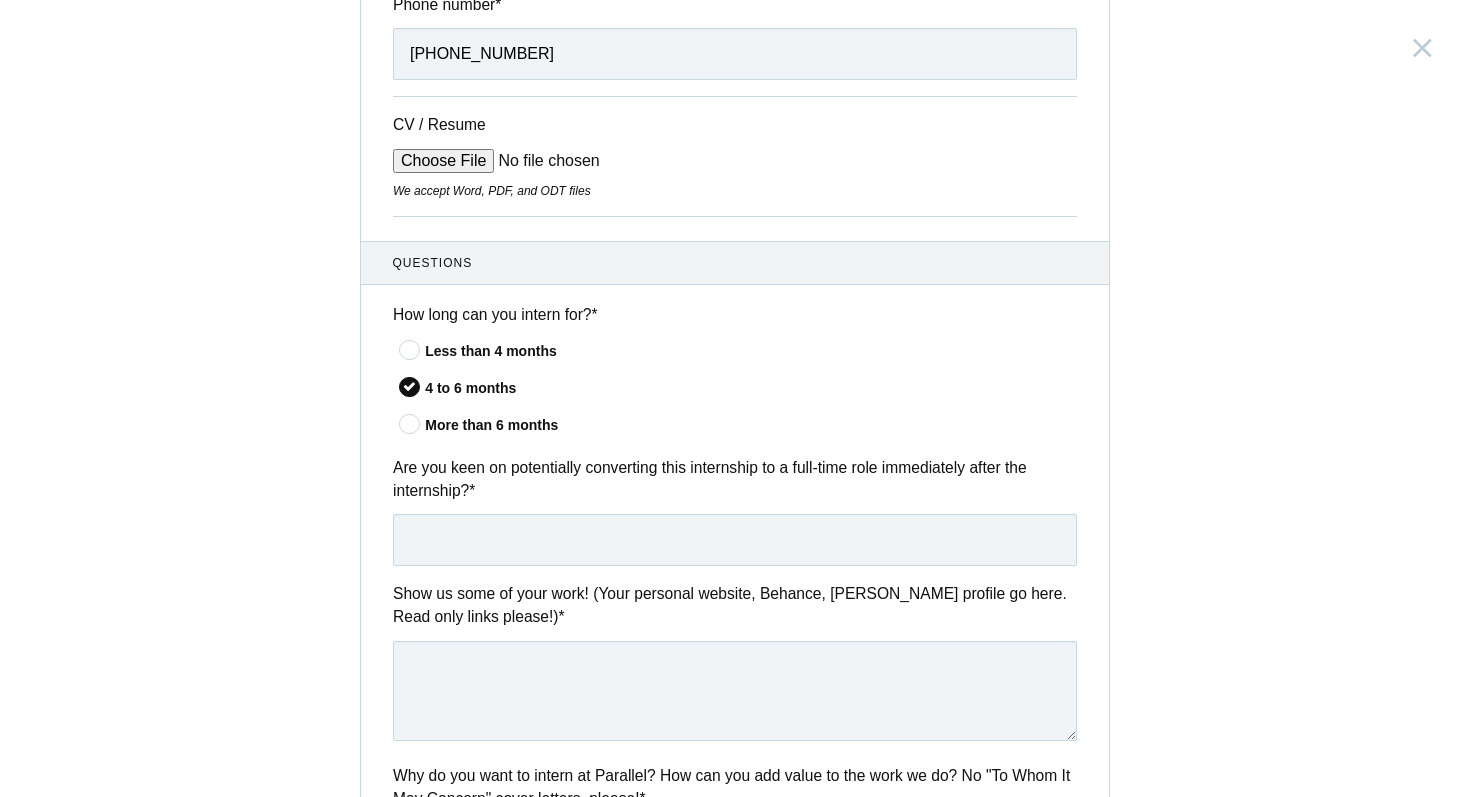 scroll, scrollTop: 455, scrollLeft: 0, axis: vertical 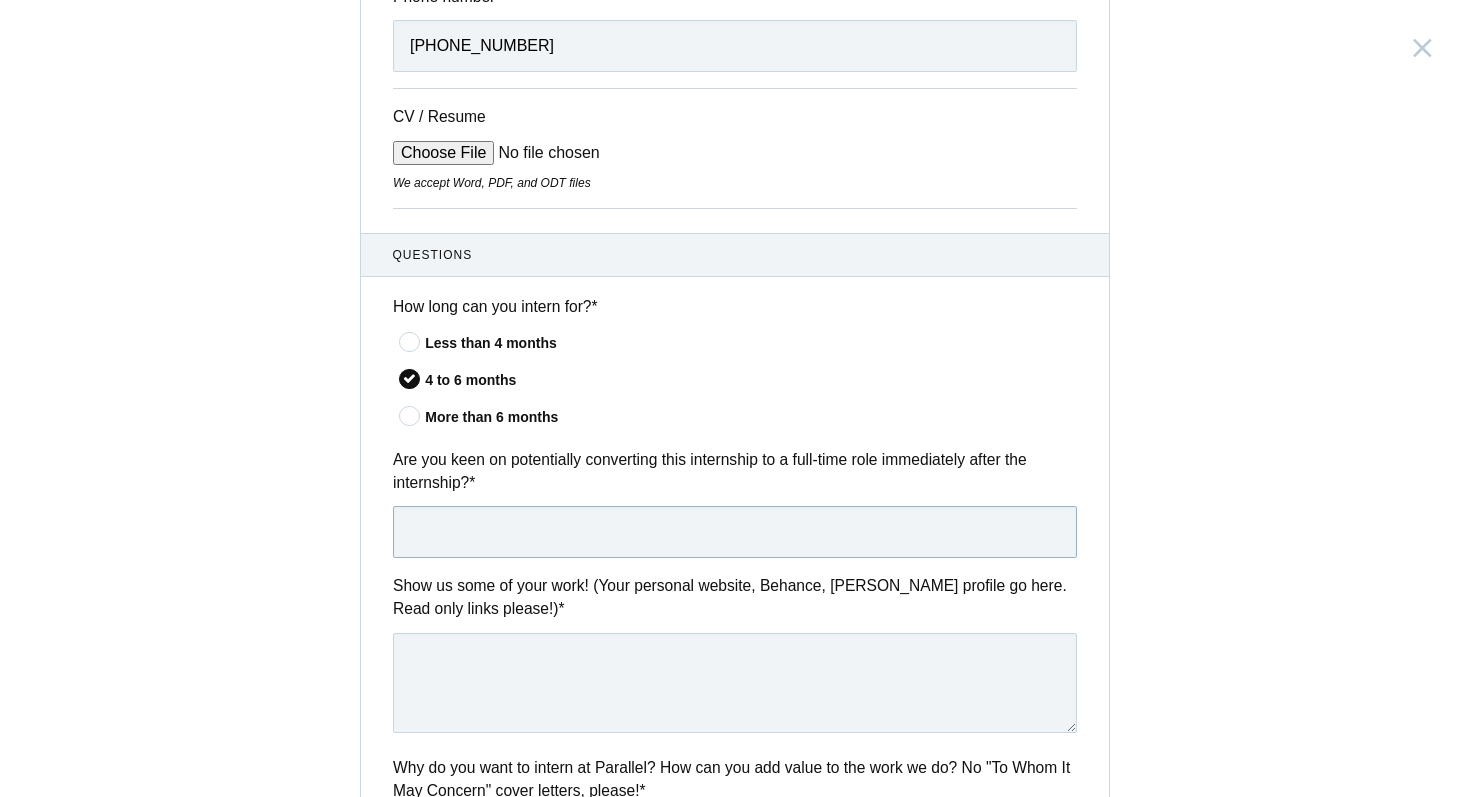 click at bounding box center (735, 532) 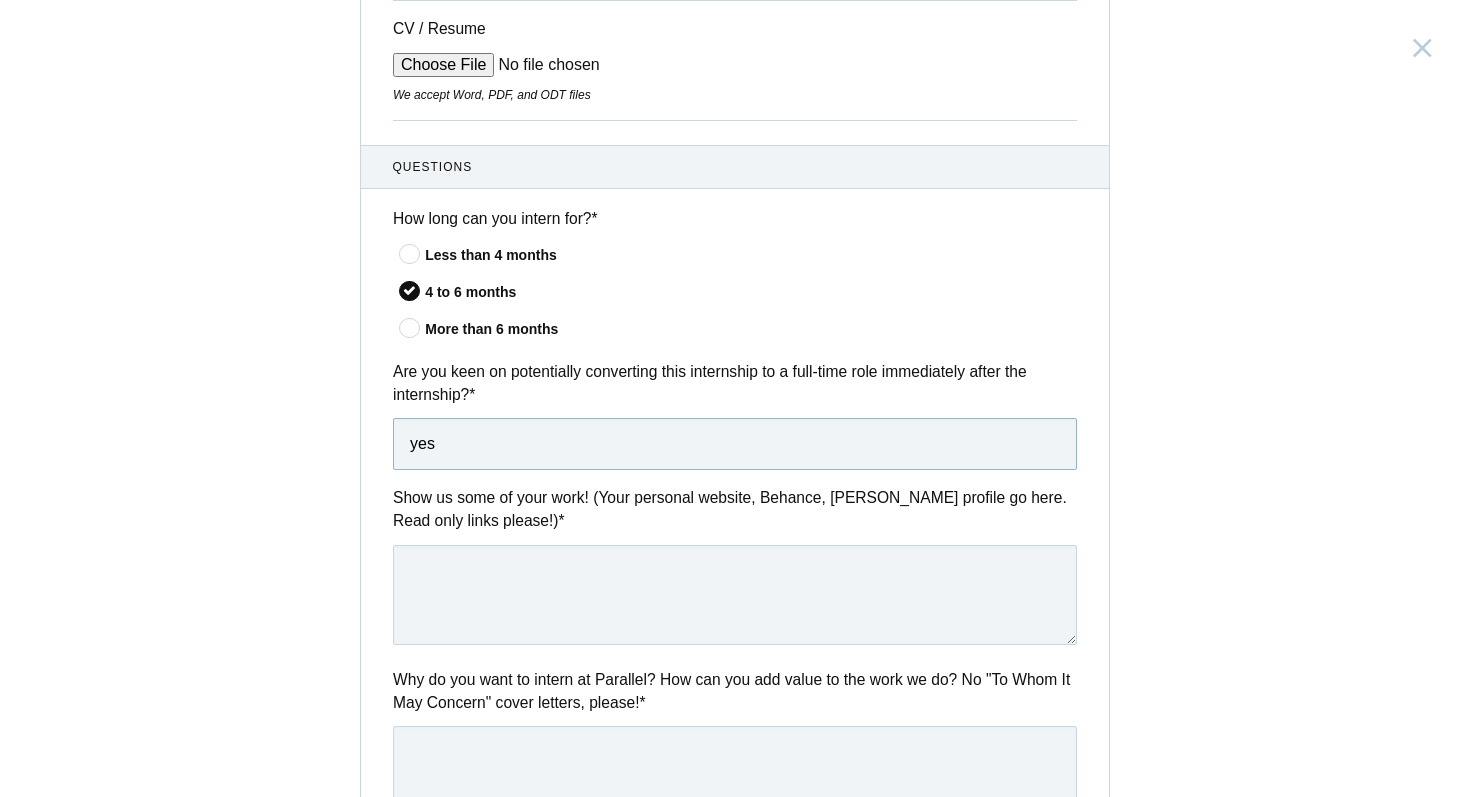 scroll, scrollTop: 558, scrollLeft: 0, axis: vertical 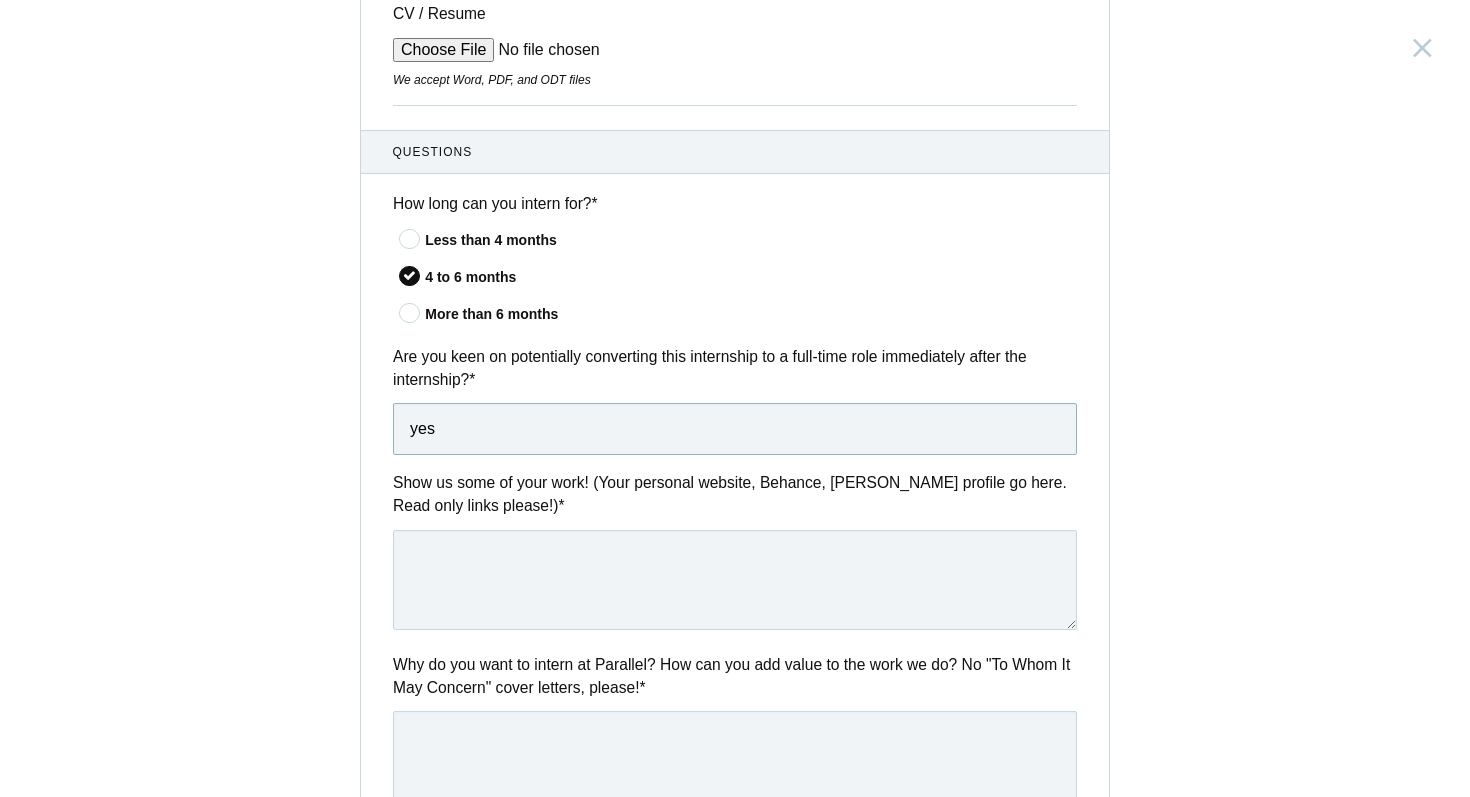 type on "yes" 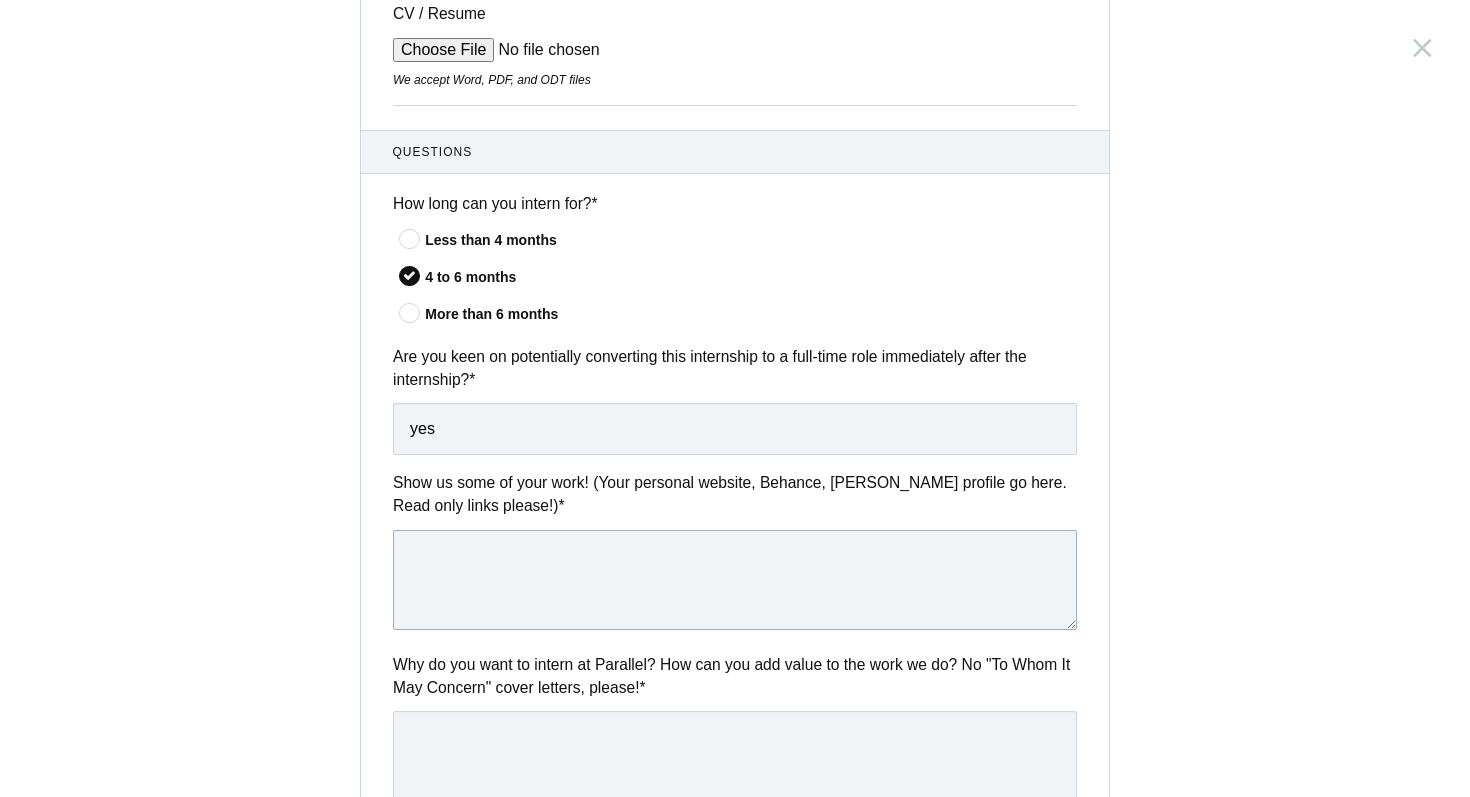 click at bounding box center [735, 580] 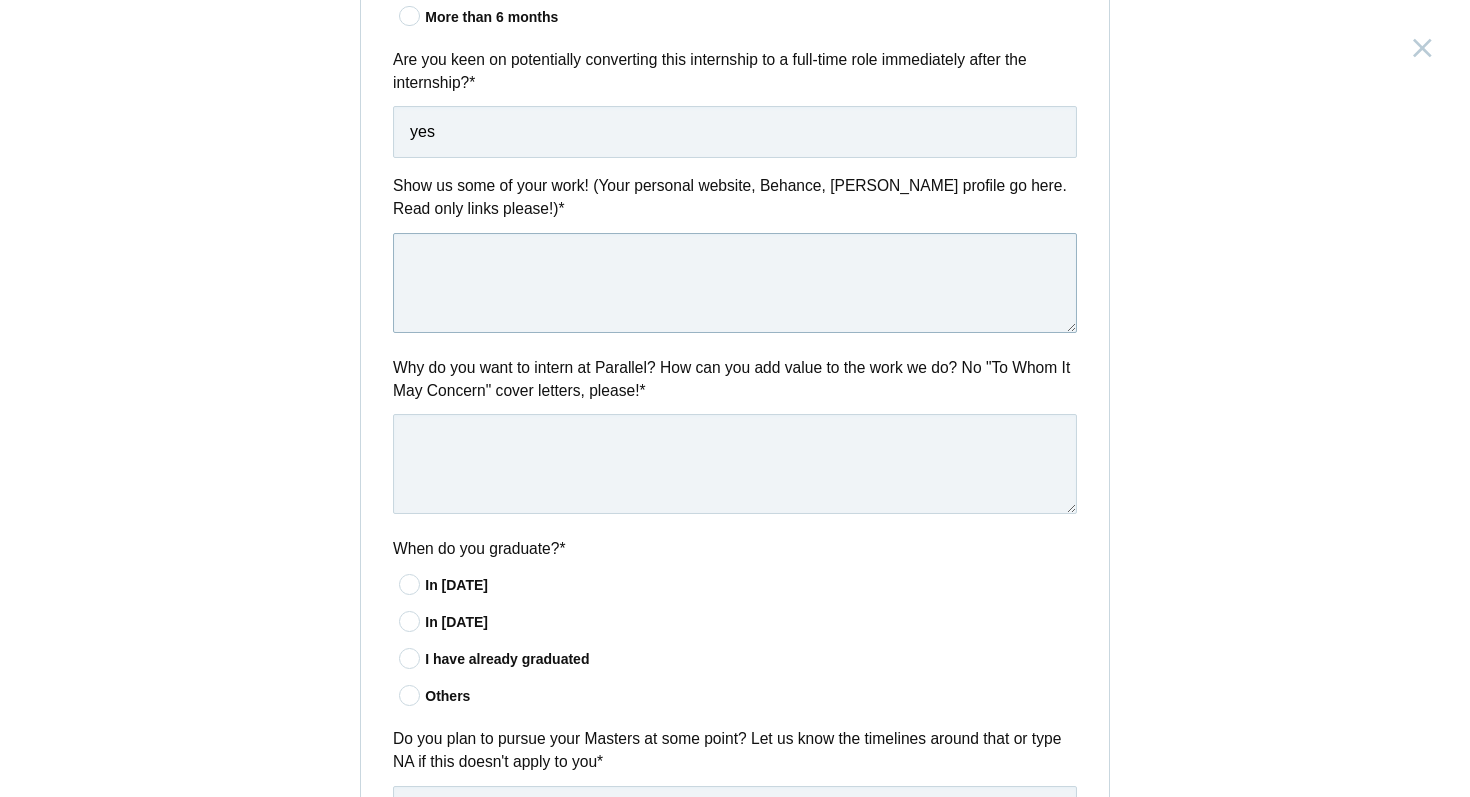 scroll, scrollTop: 852, scrollLeft: 0, axis: vertical 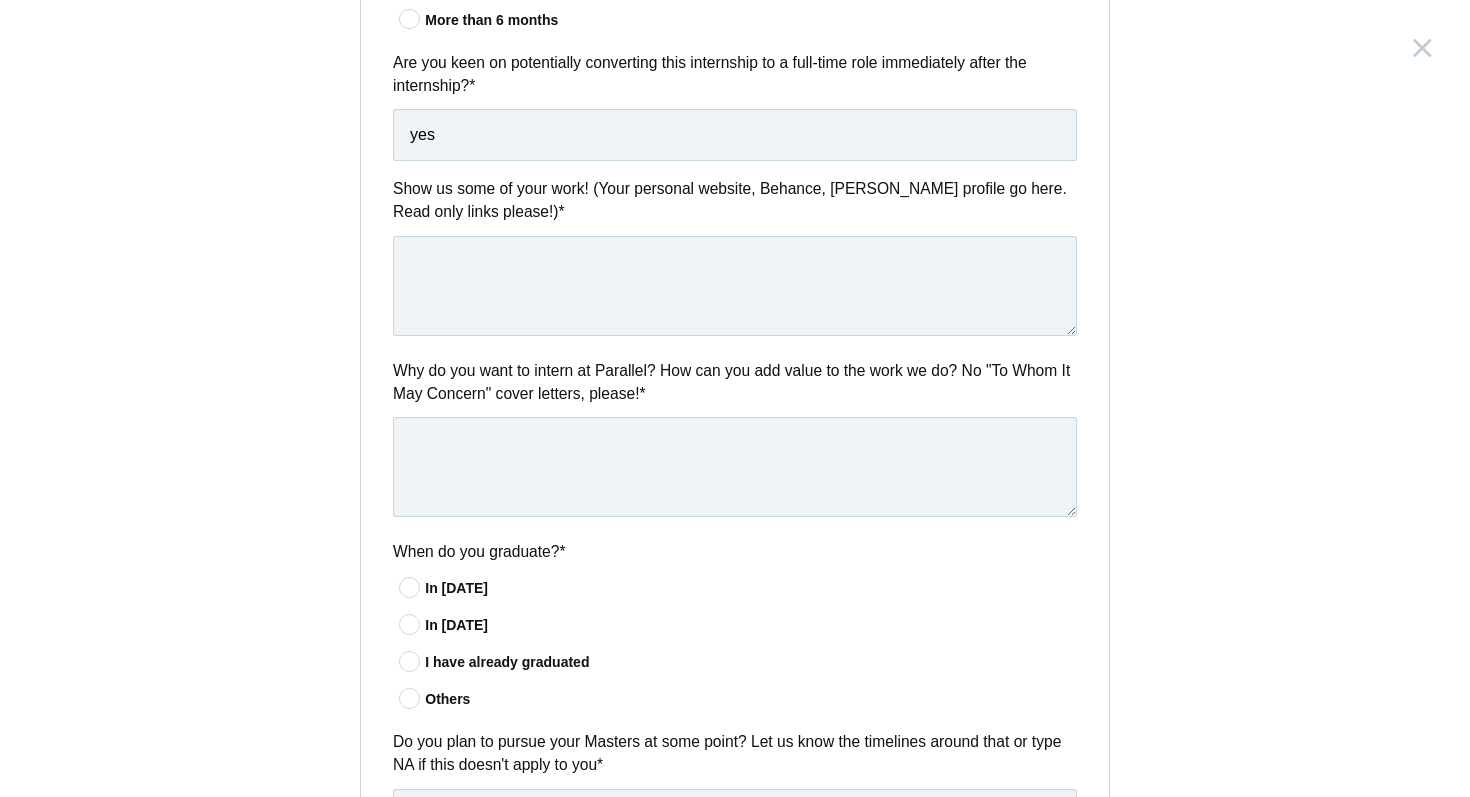click on "In [DATE]" at bounding box center (751, 588) 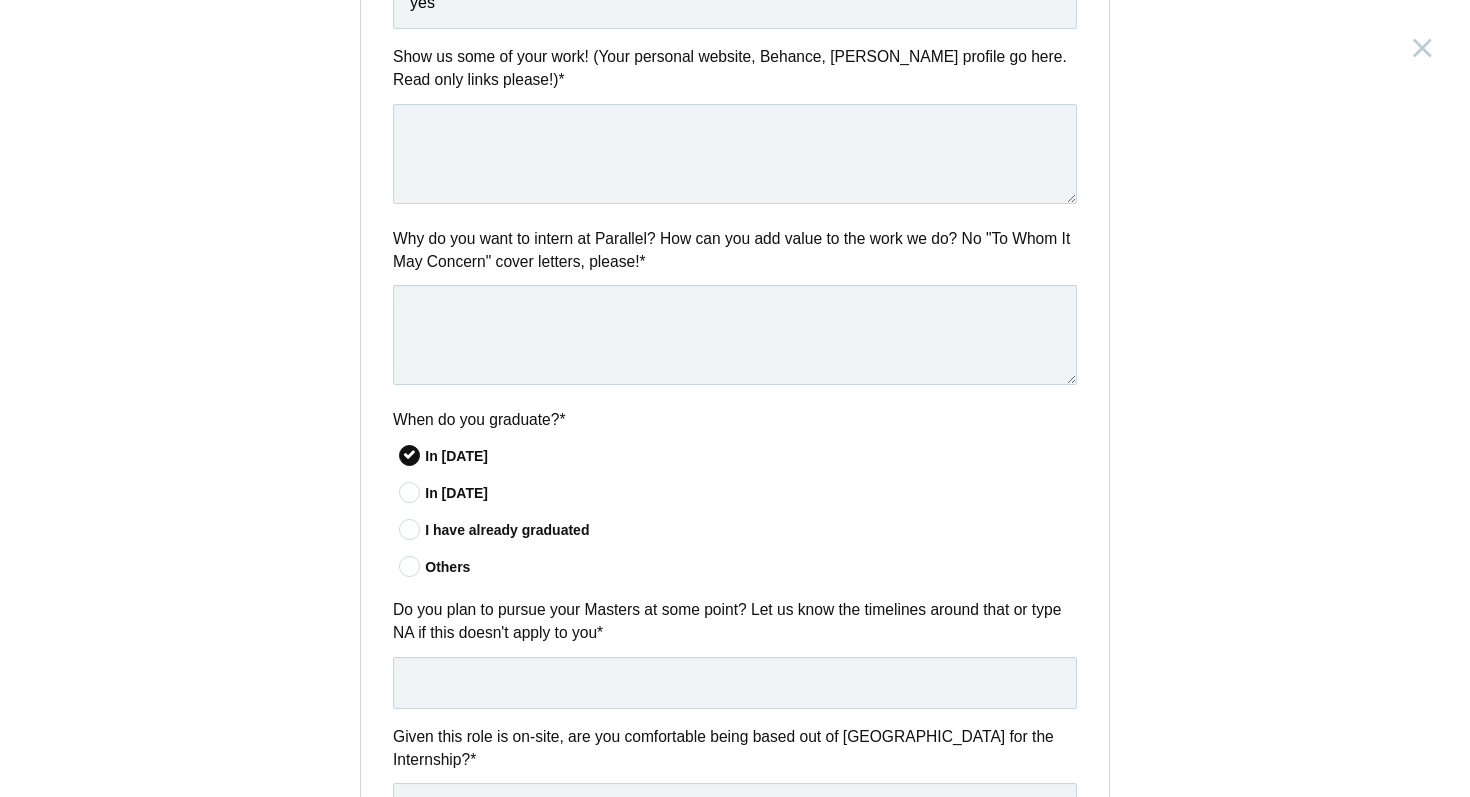 scroll, scrollTop: 985, scrollLeft: 0, axis: vertical 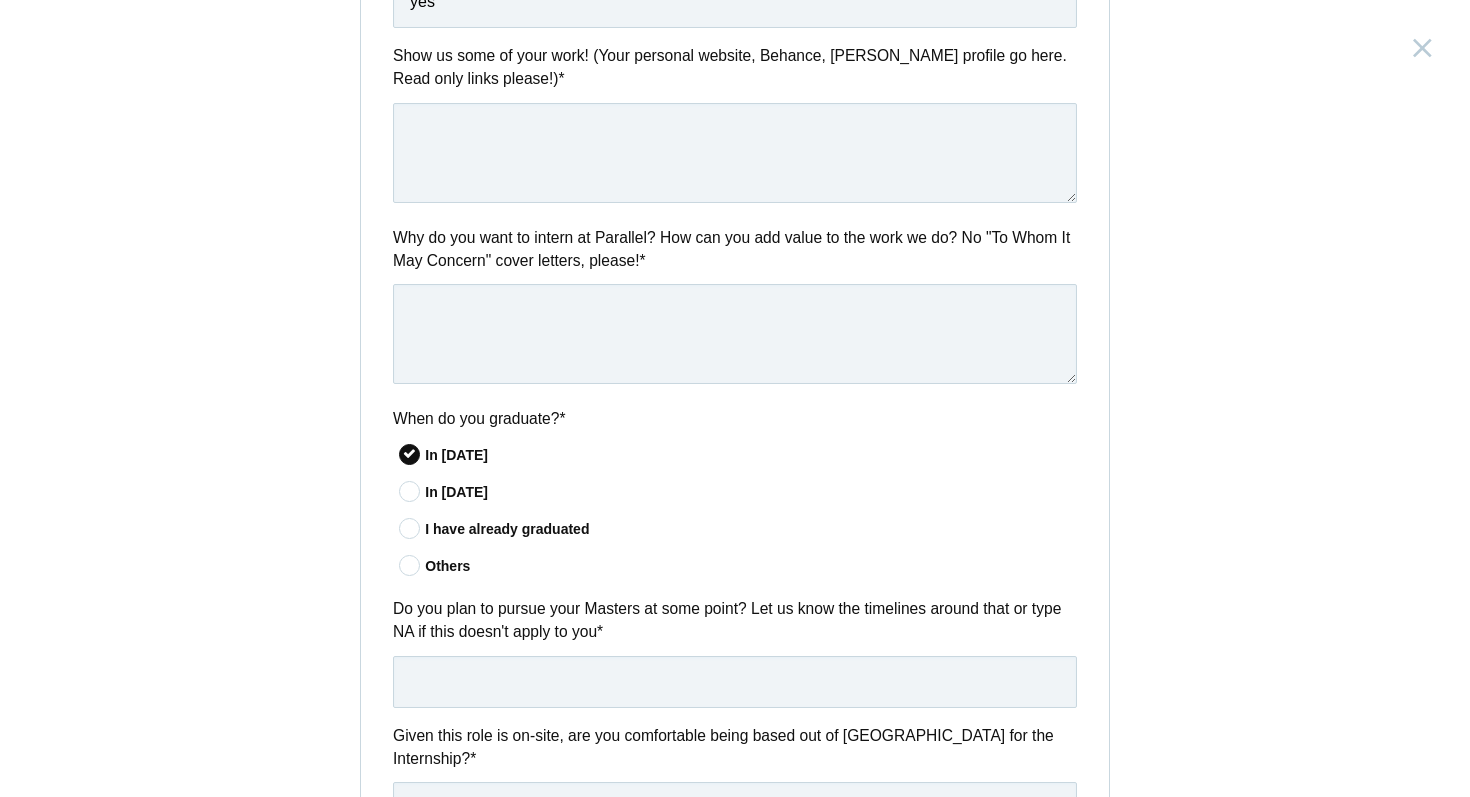 click on "I have already graduated" at bounding box center [751, 529] 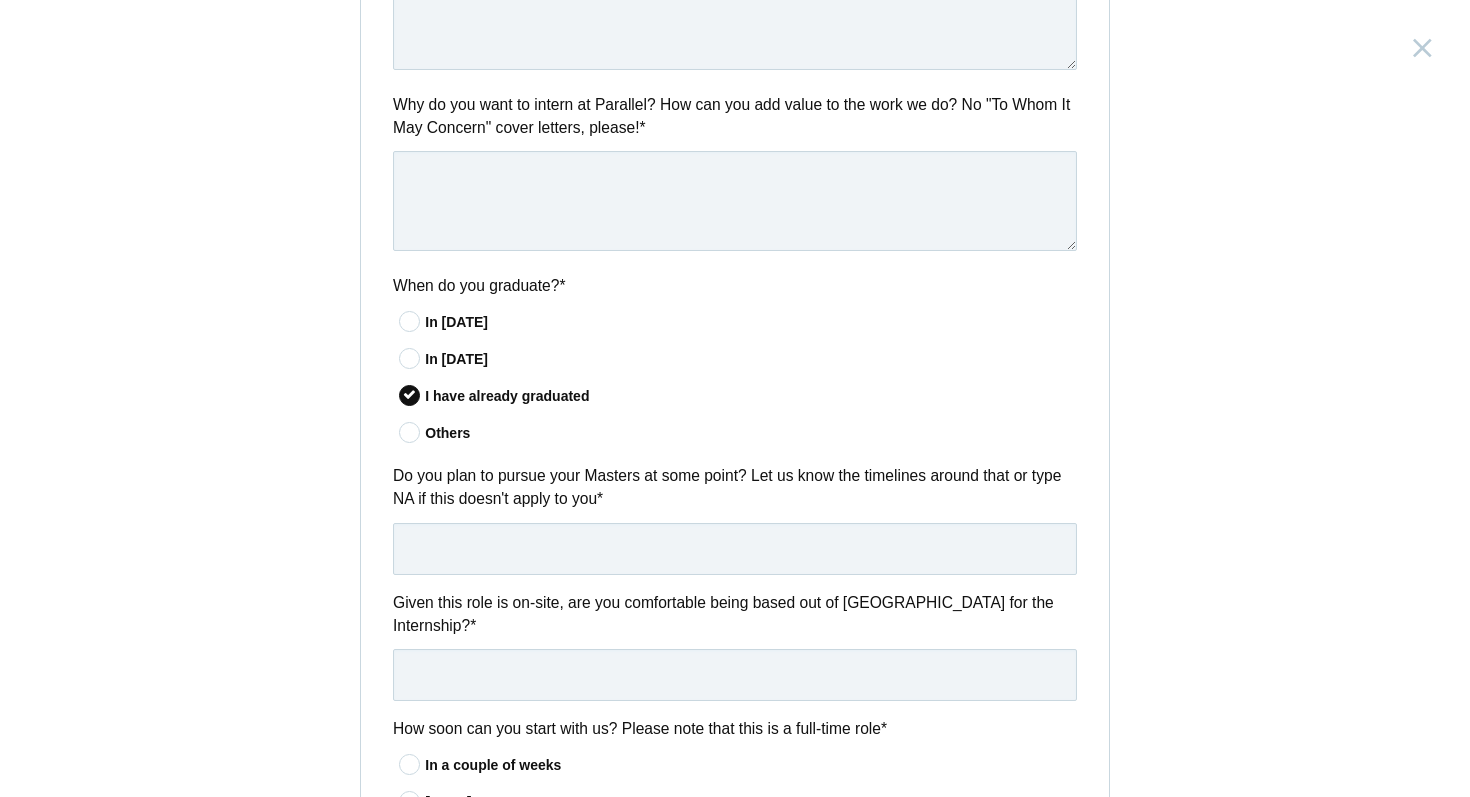 scroll, scrollTop: 1120, scrollLeft: 0, axis: vertical 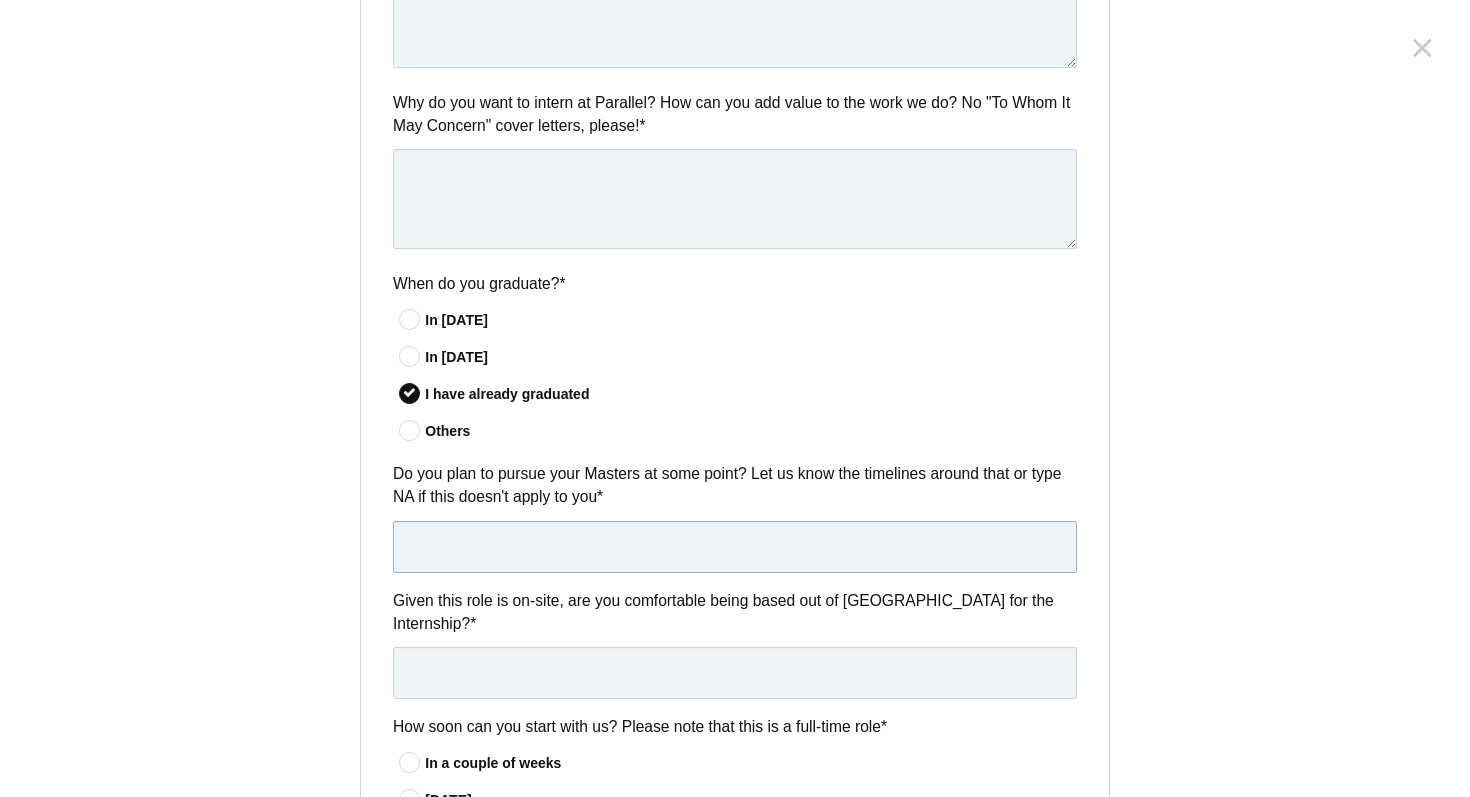 click at bounding box center (735, 547) 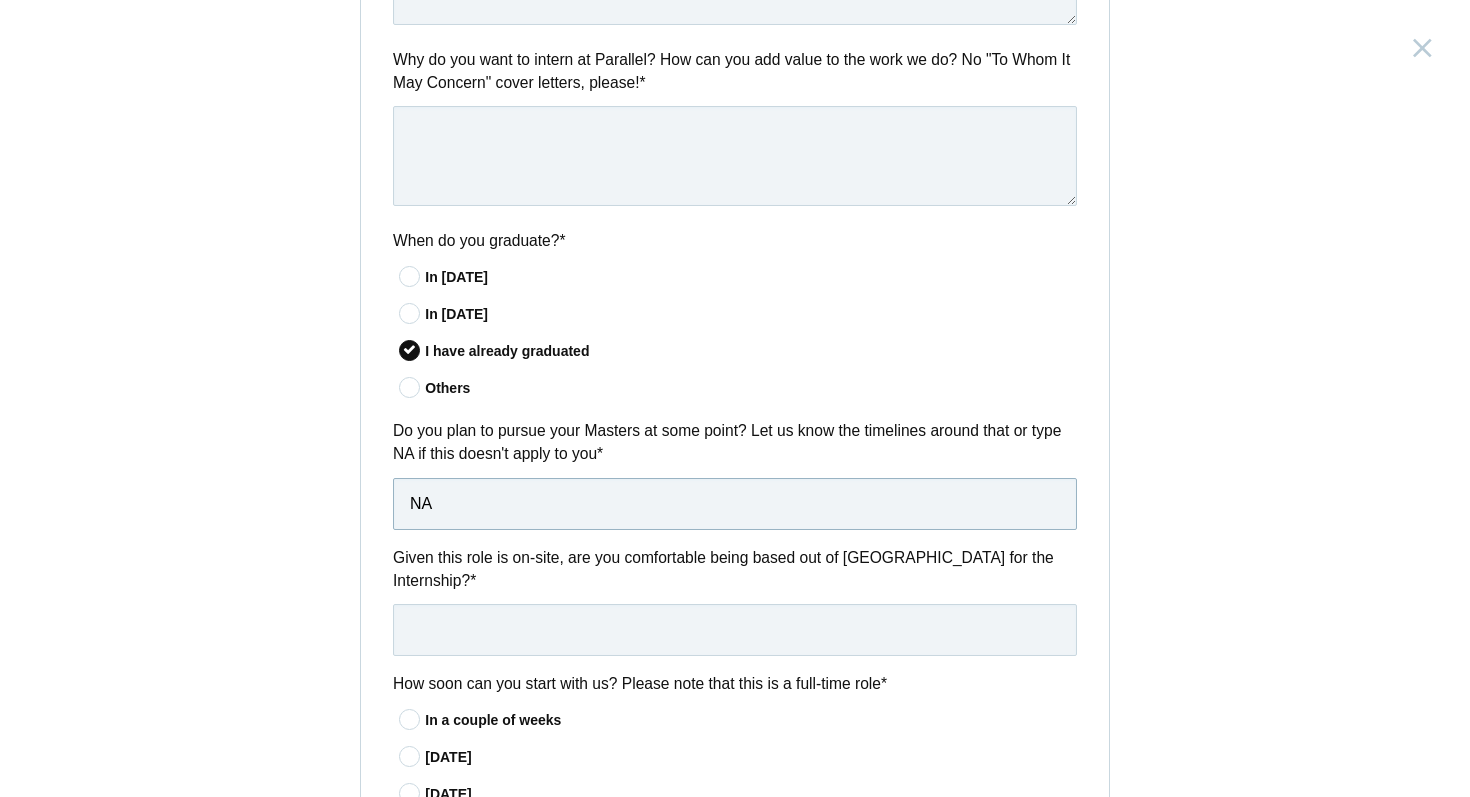 scroll, scrollTop: 1211, scrollLeft: 0, axis: vertical 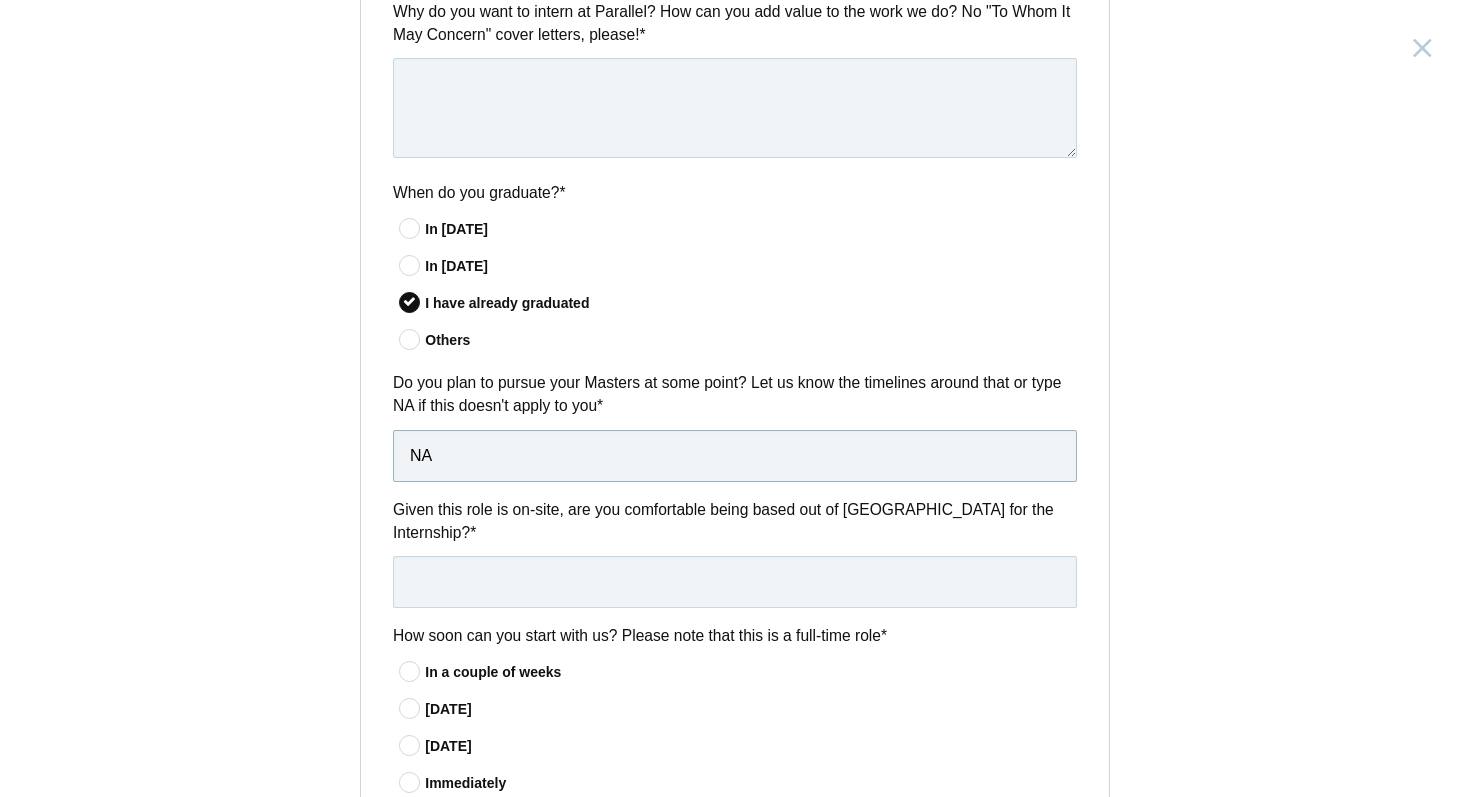 type on "NA" 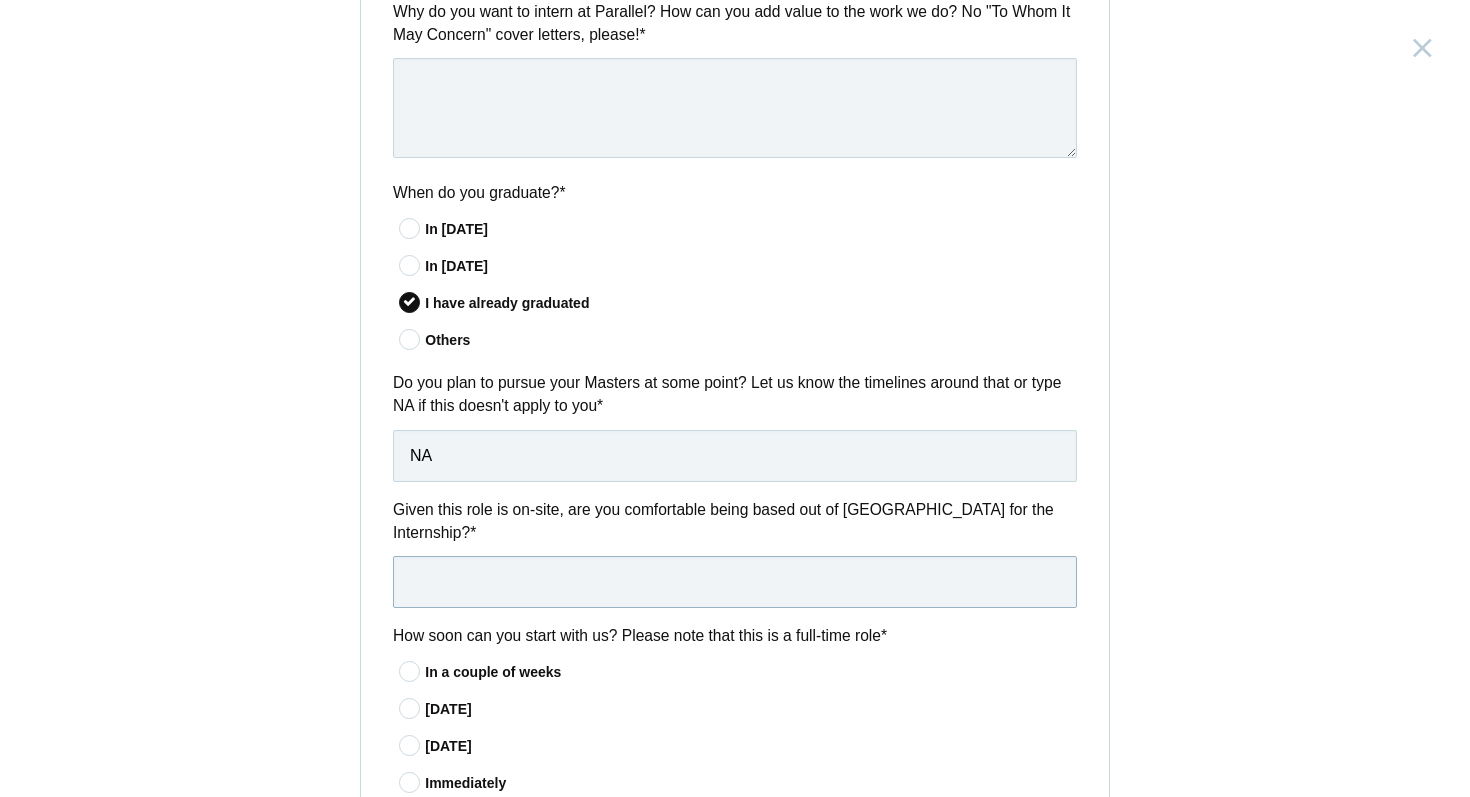 click at bounding box center (735, 582) 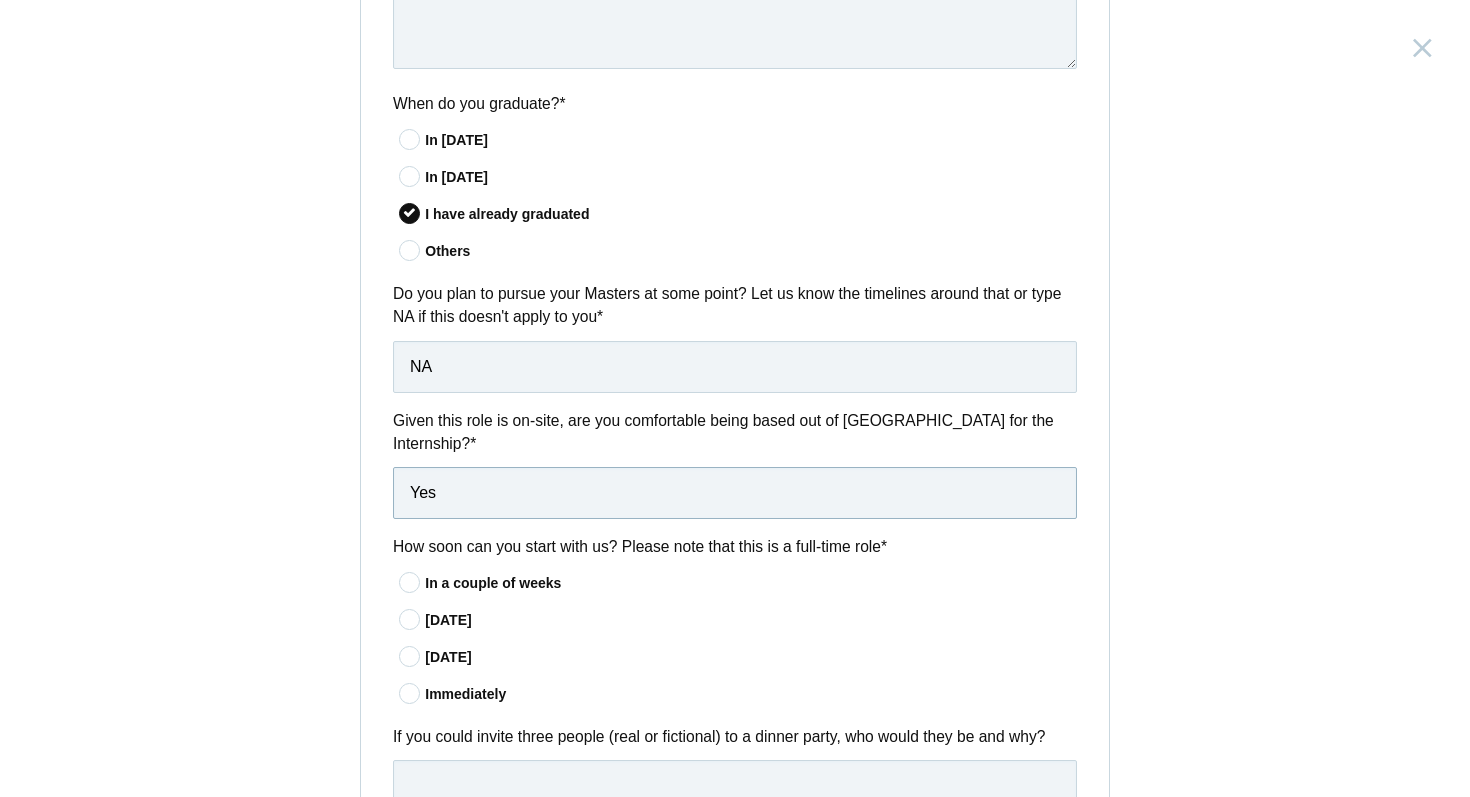 scroll, scrollTop: 1302, scrollLeft: 0, axis: vertical 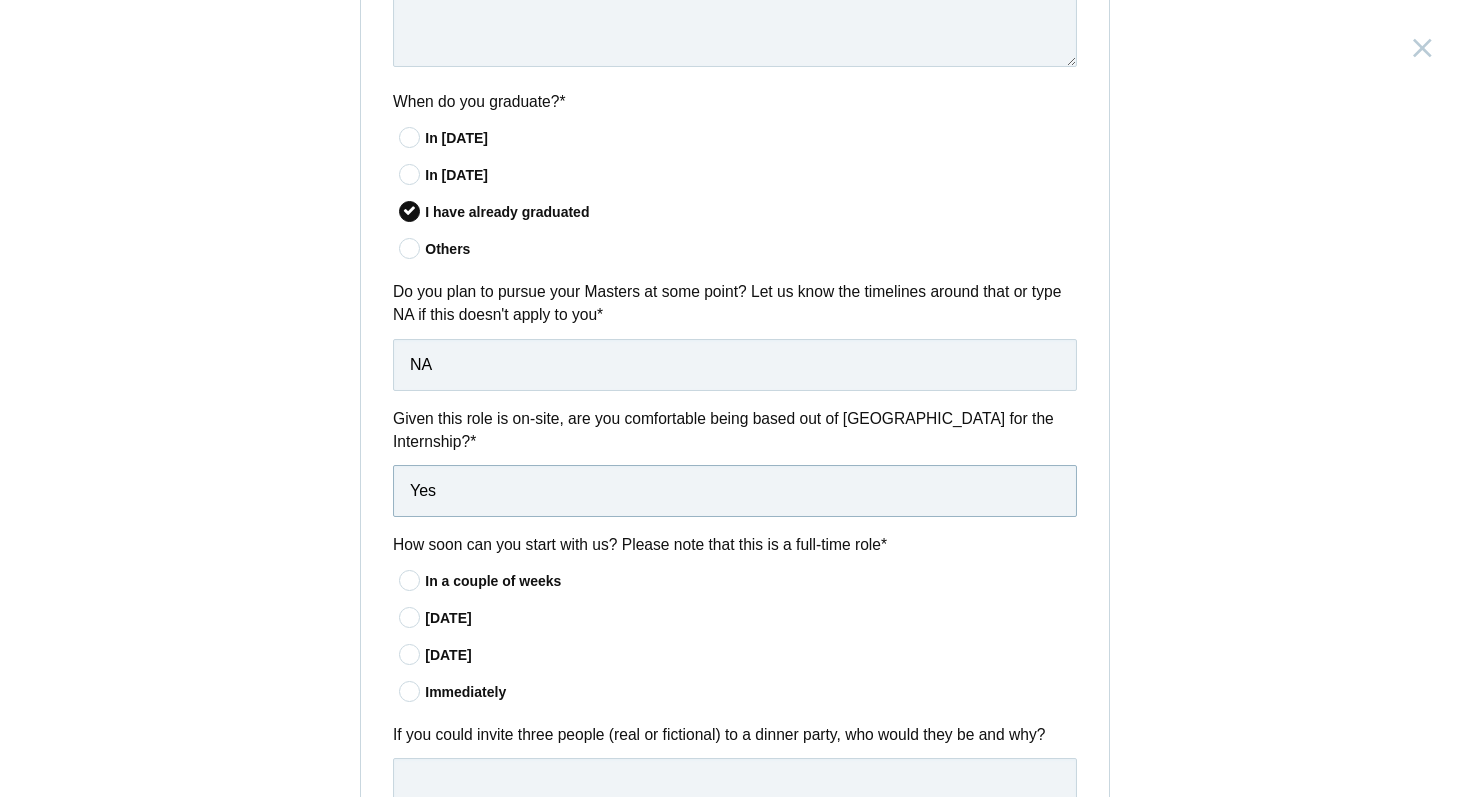 type on "Yes" 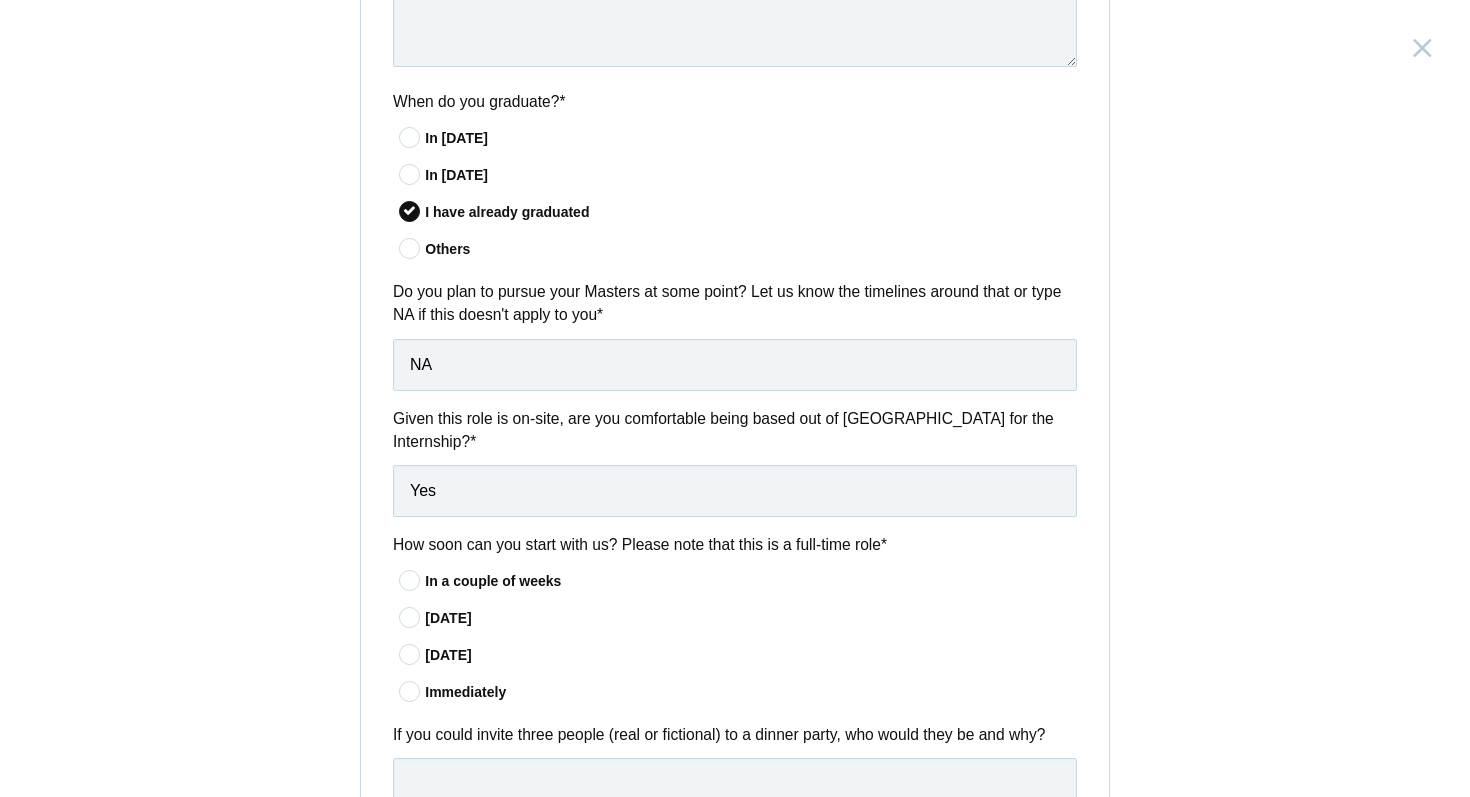click on "In a couple of weeks" at bounding box center [751, 581] 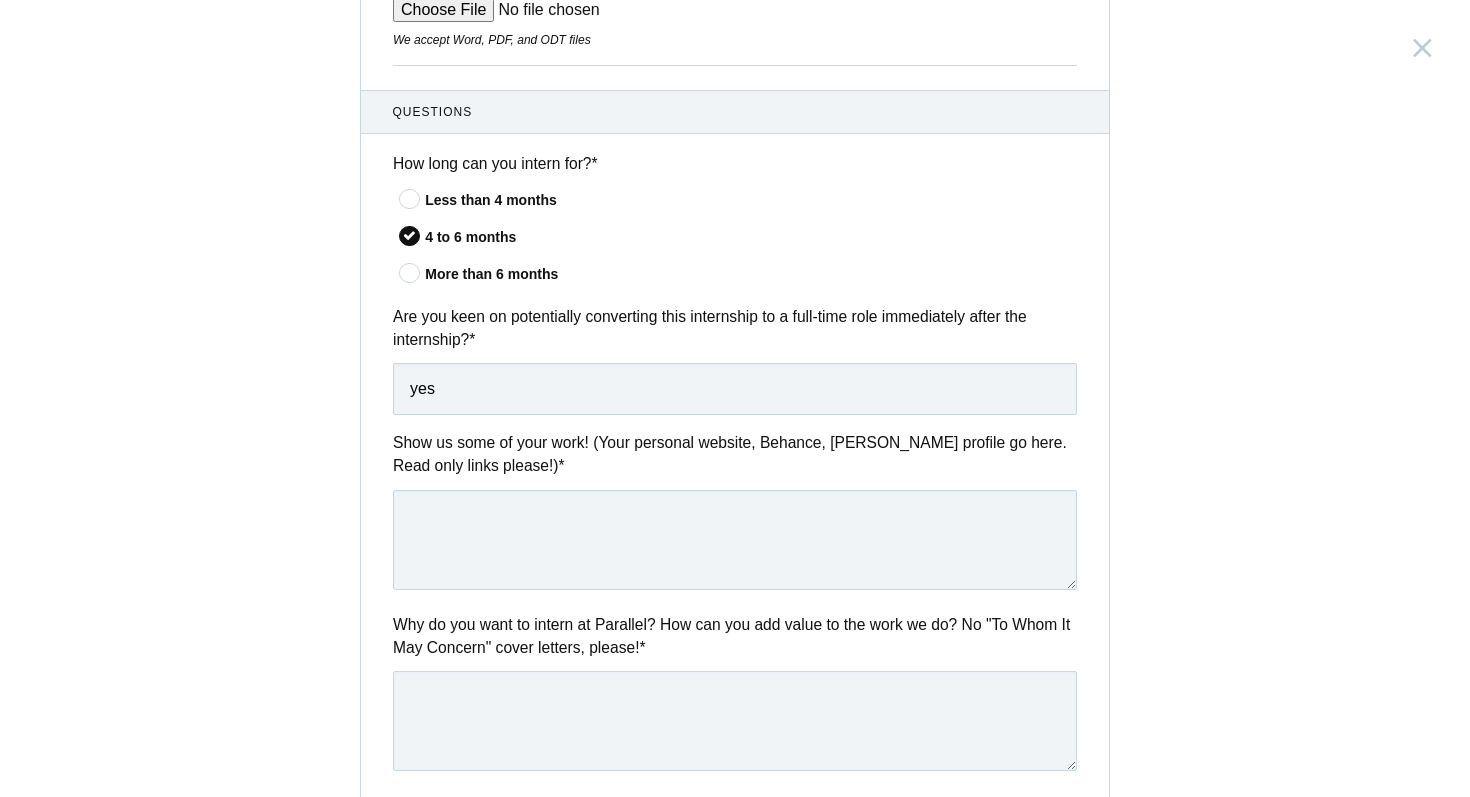 scroll, scrollTop: 595, scrollLeft: 0, axis: vertical 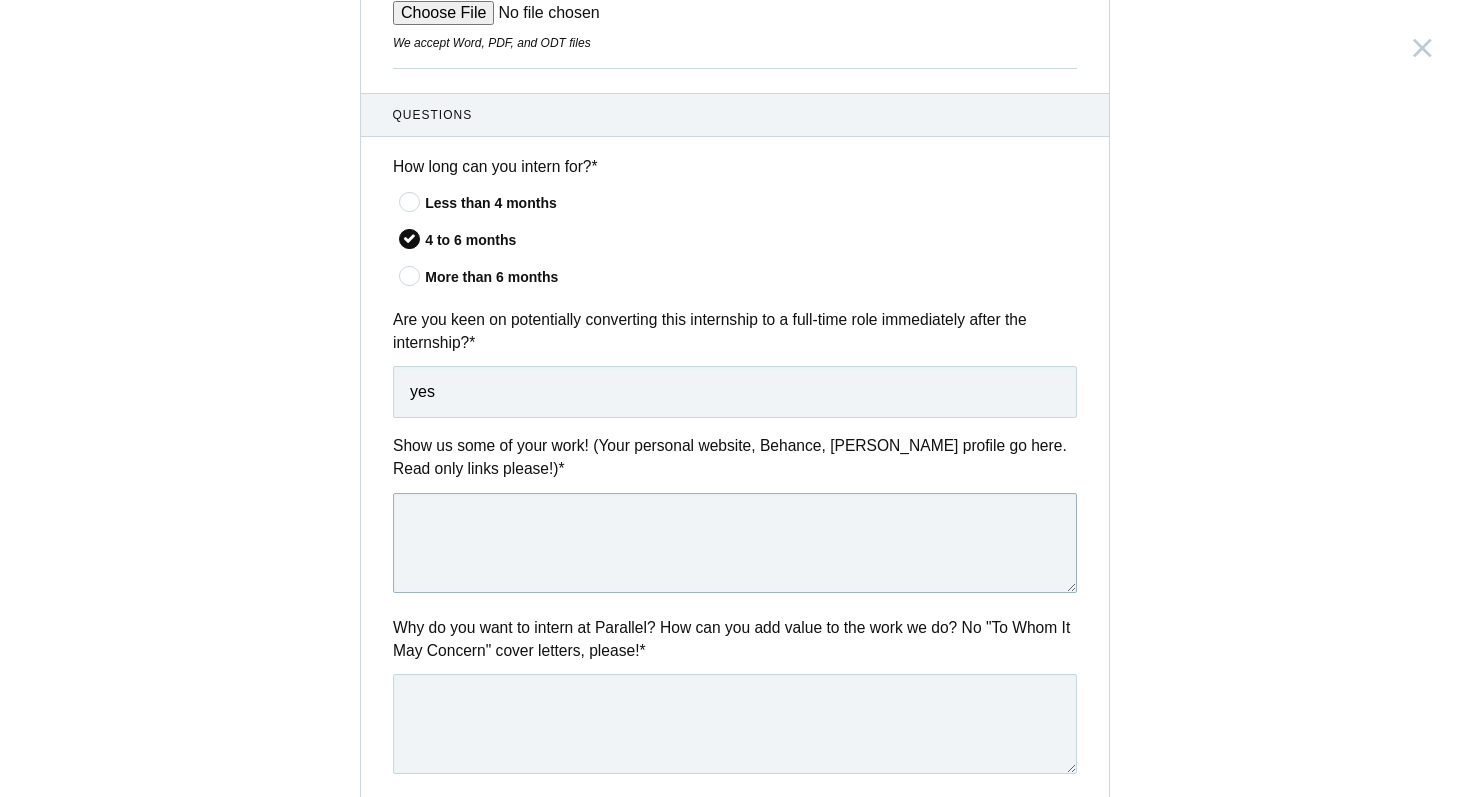 click at bounding box center (735, 543) 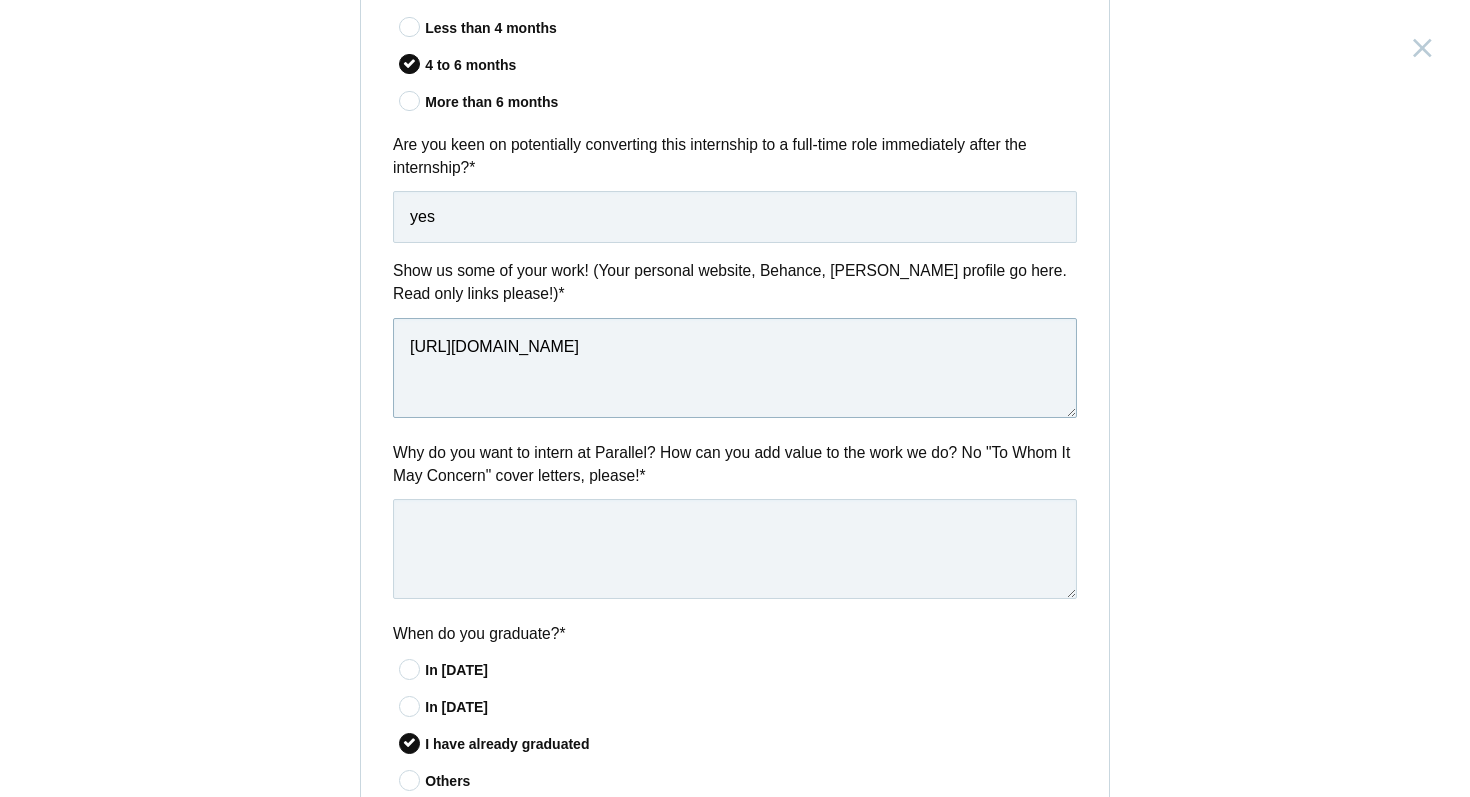 scroll, scrollTop: 775, scrollLeft: 0, axis: vertical 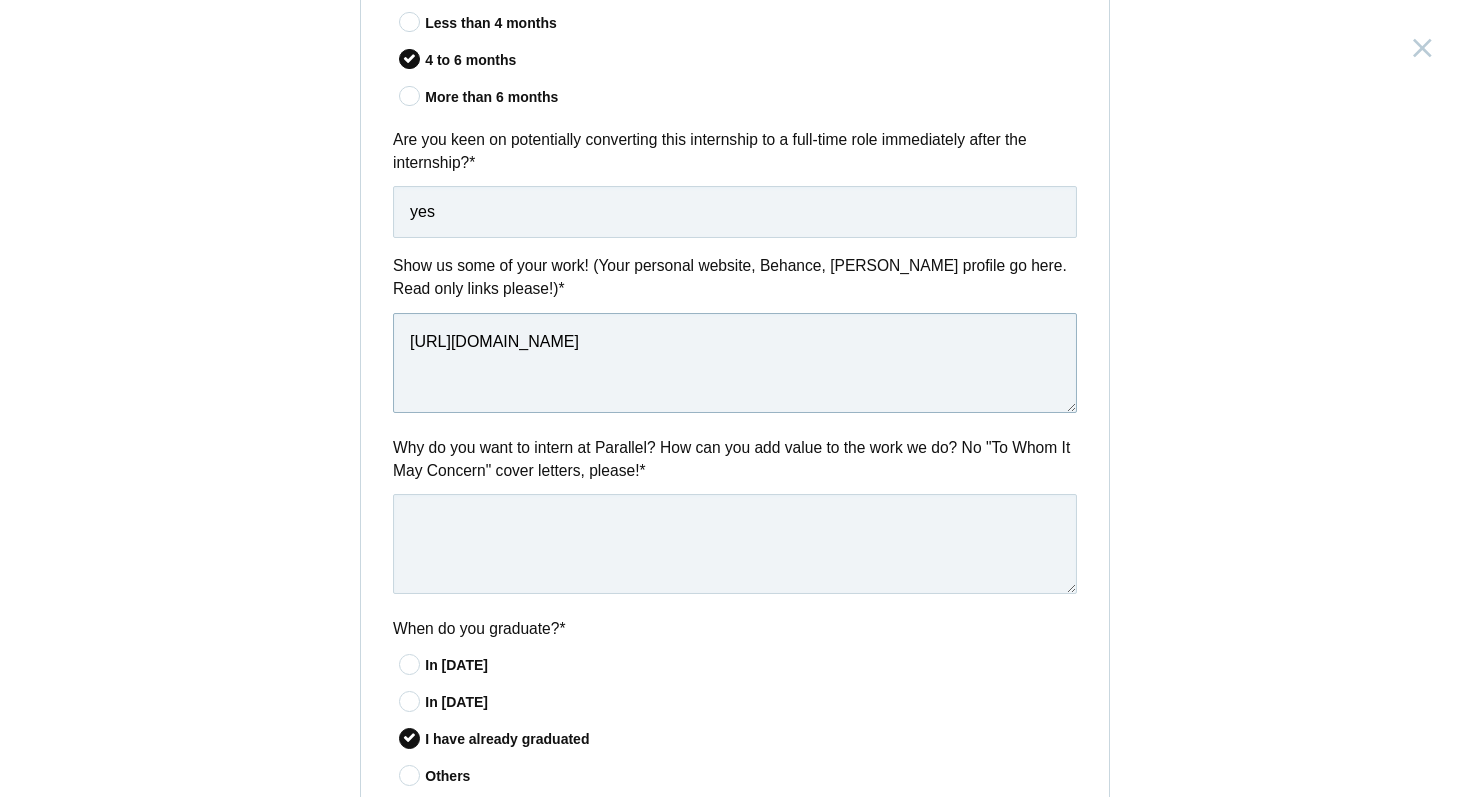 type on "[URL][DOMAIN_NAME]" 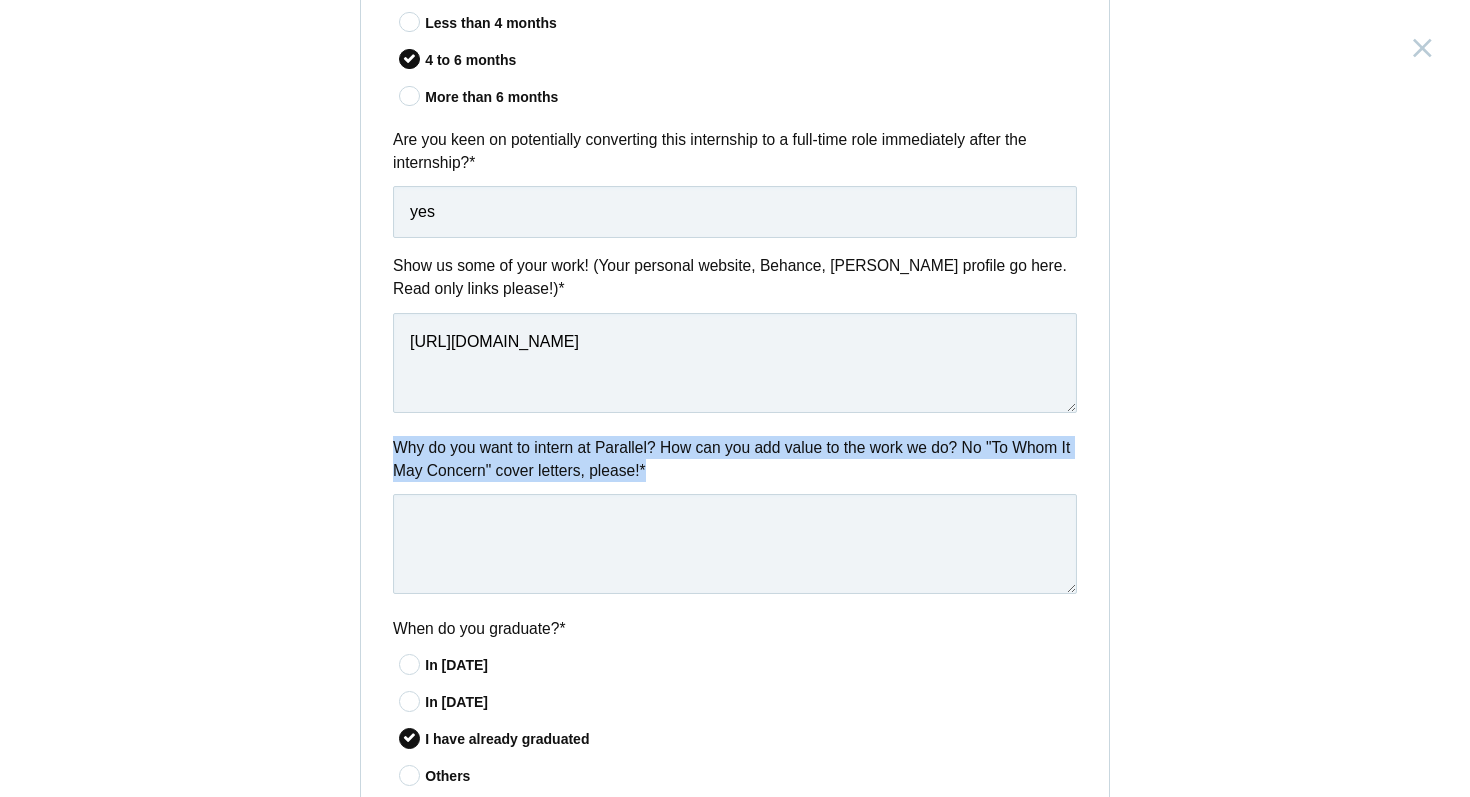 drag, startPoint x: 391, startPoint y: 443, endPoint x: 739, endPoint y: 479, distance: 349.85712 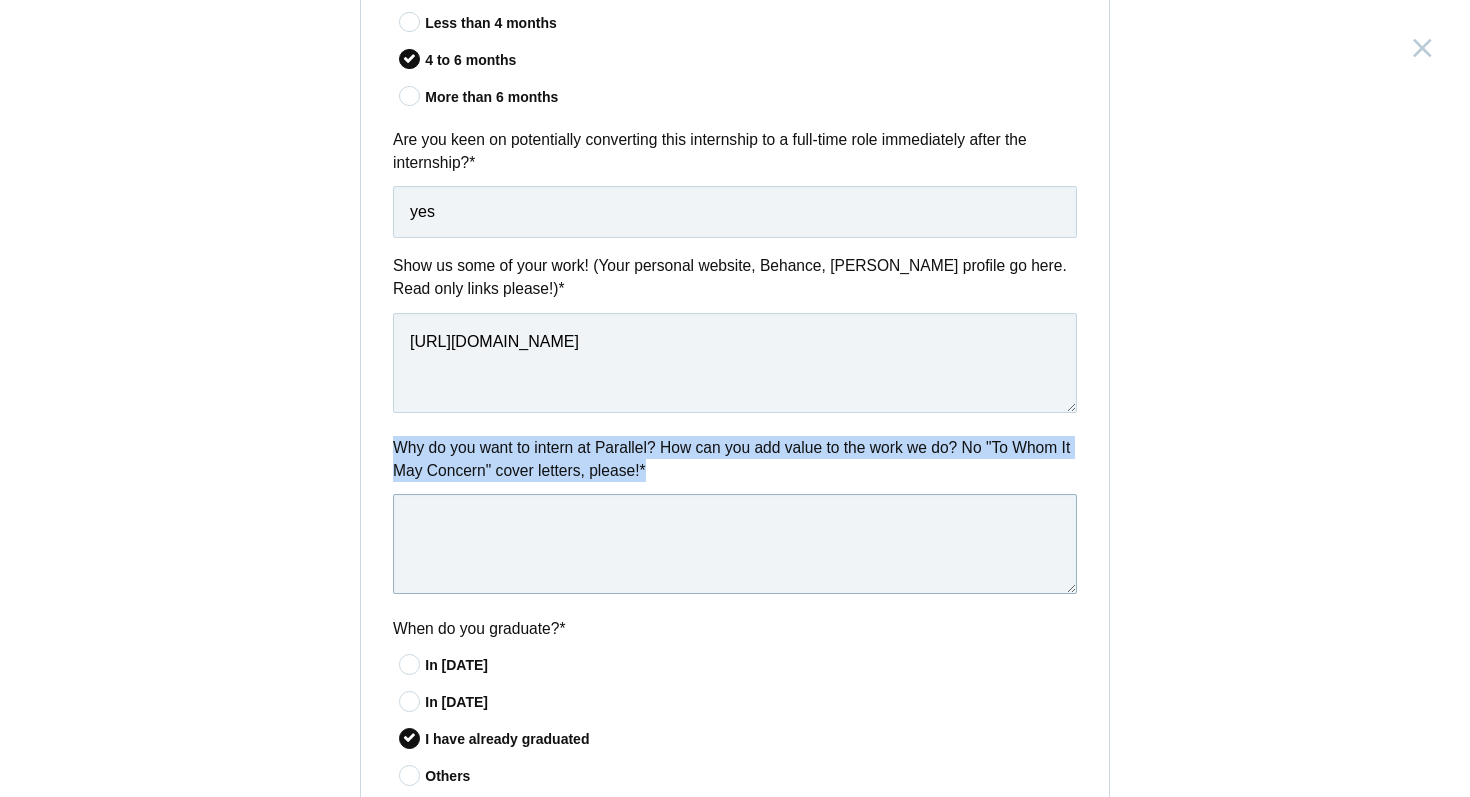 click at bounding box center [735, 544] 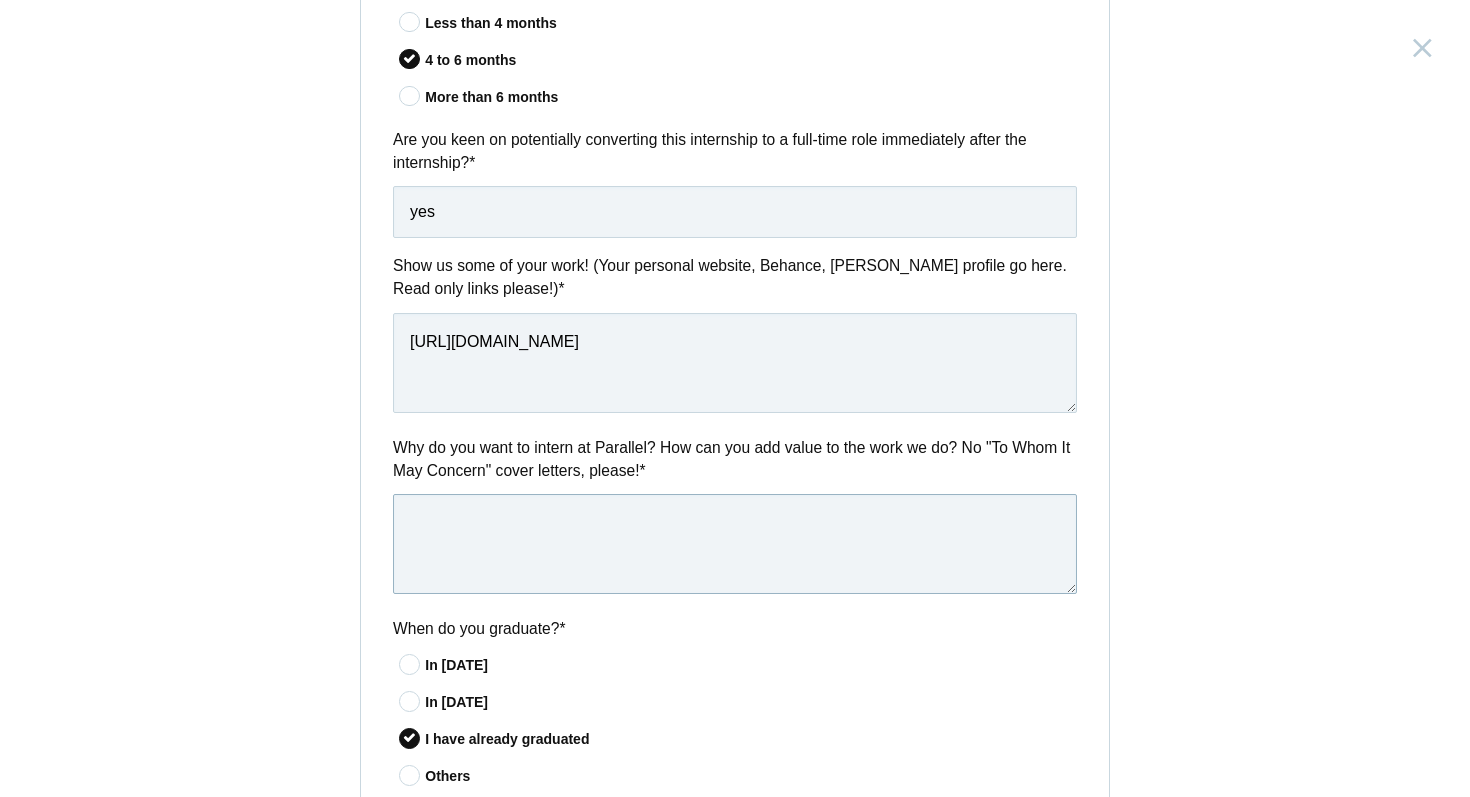 paste on "I’m excited about the possibility of interning at Parallel because your work feels fresh, purposeful, and genuinely human-centered. I love how you focus on solving real problems through thoughtful design rather than just creating pretty interfaces. That’s exactly the kind of environment where I’d love to learn and contribute.
As someone starting out in UI/UX, I bring curiosity, dedication, and solid skills in tools like Figma and Adobe XD. I’m good at translating ideas into clean, user-friendly designs and love collaborating to find the best solutions. I’d be eager to jump in wherever needed—whether it’s designing screens, helping with research, or brainstorming new concepts." 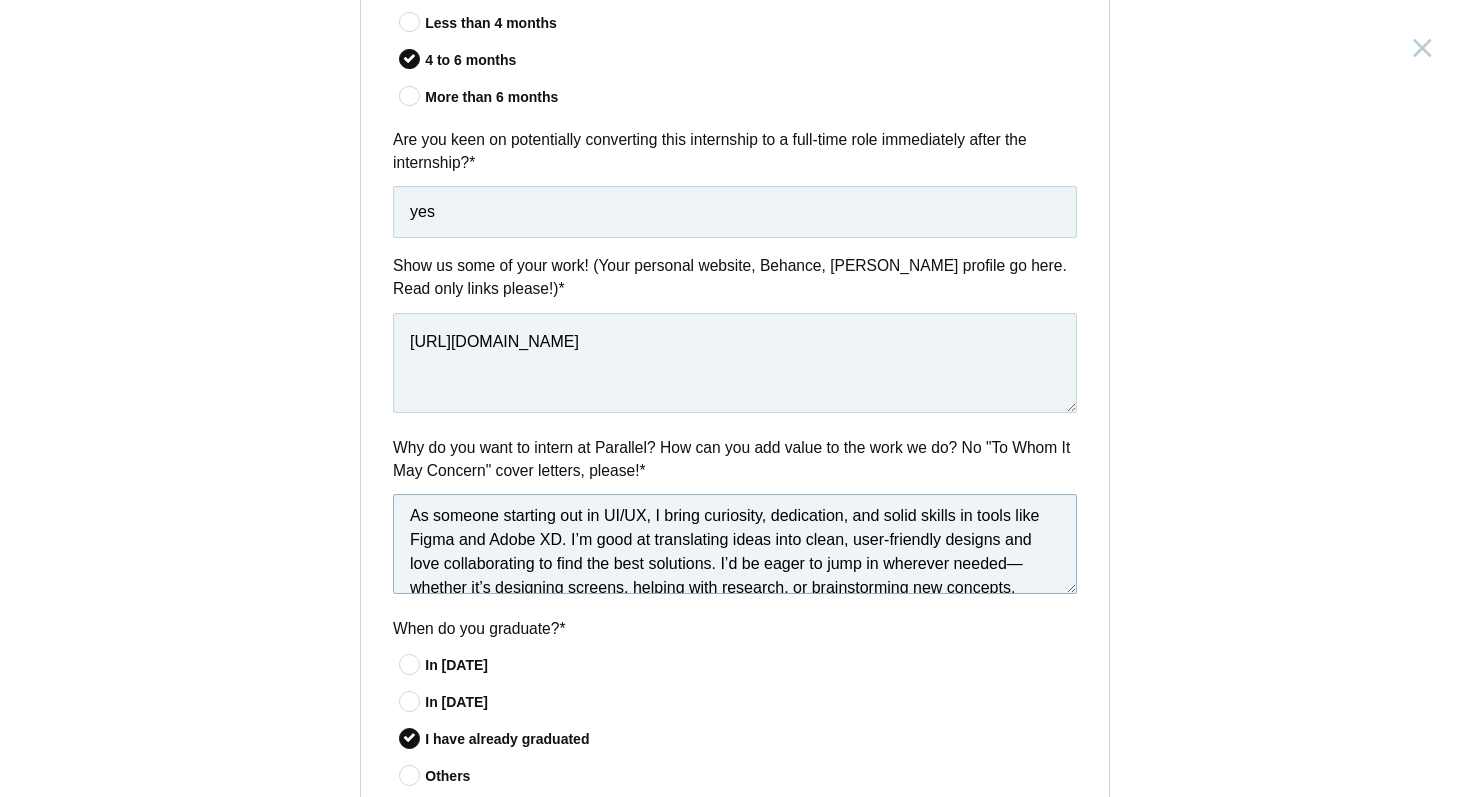 scroll, scrollTop: 135, scrollLeft: 0, axis: vertical 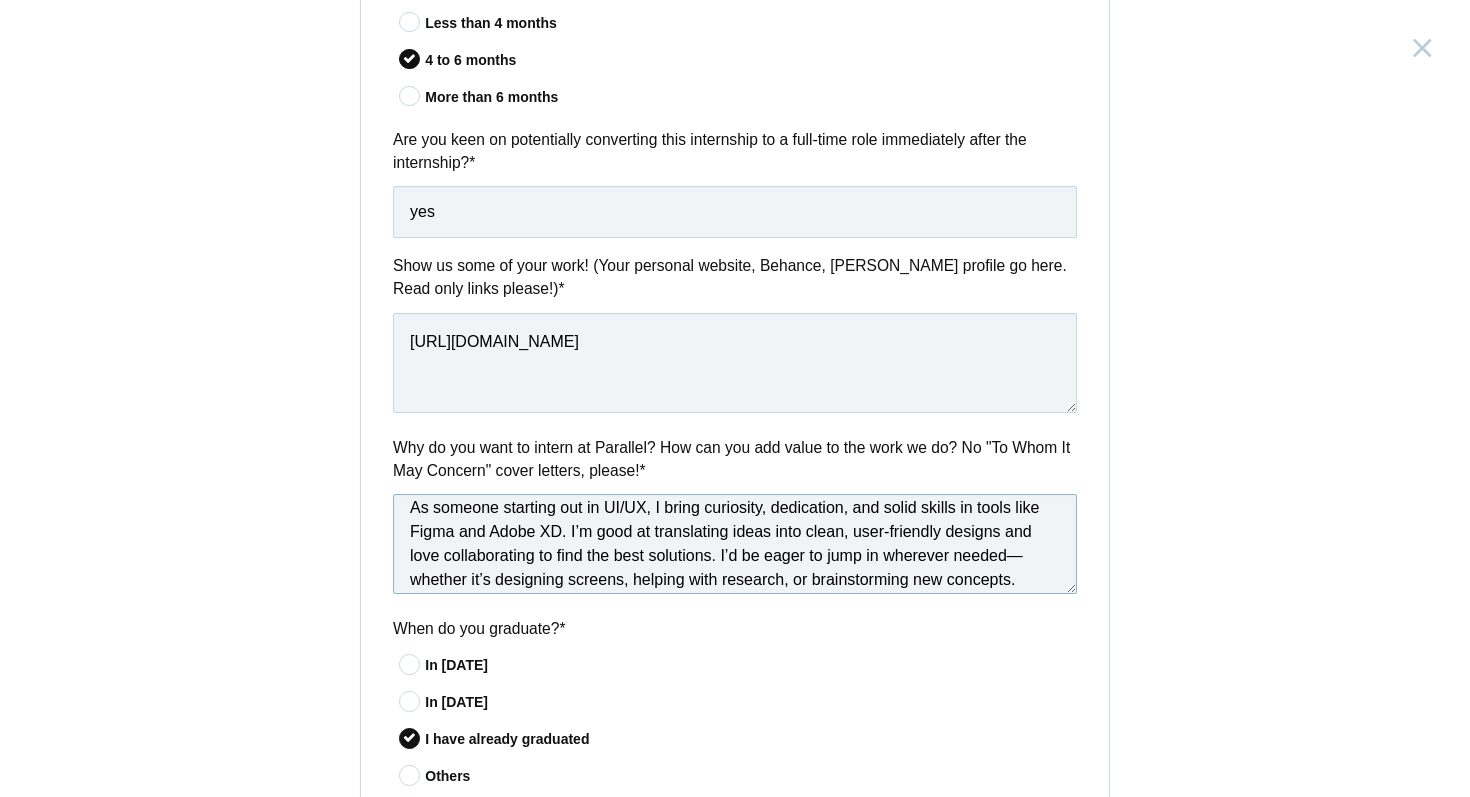 click on "I’m excited about the possibility of interning at Parallel because your work feels fresh, purposeful, and genuinely human-centered. I love how you focus on solving real problems through thoughtful design rather than just creating pretty interfaces. That’s exactly the kind of environment where I’d love to learn and contribute.
As someone starting out in UI/UX, I bring curiosity, dedication, and solid skills in tools like Figma and Adobe XD. I’m good at translating ideas into clean, user-friendly designs and love collaborating to find the best solutions. I’d be eager to jump in wherever needed—whether it’s designing screens, helping with research, or brainstorming new concepts." at bounding box center (735, 544) 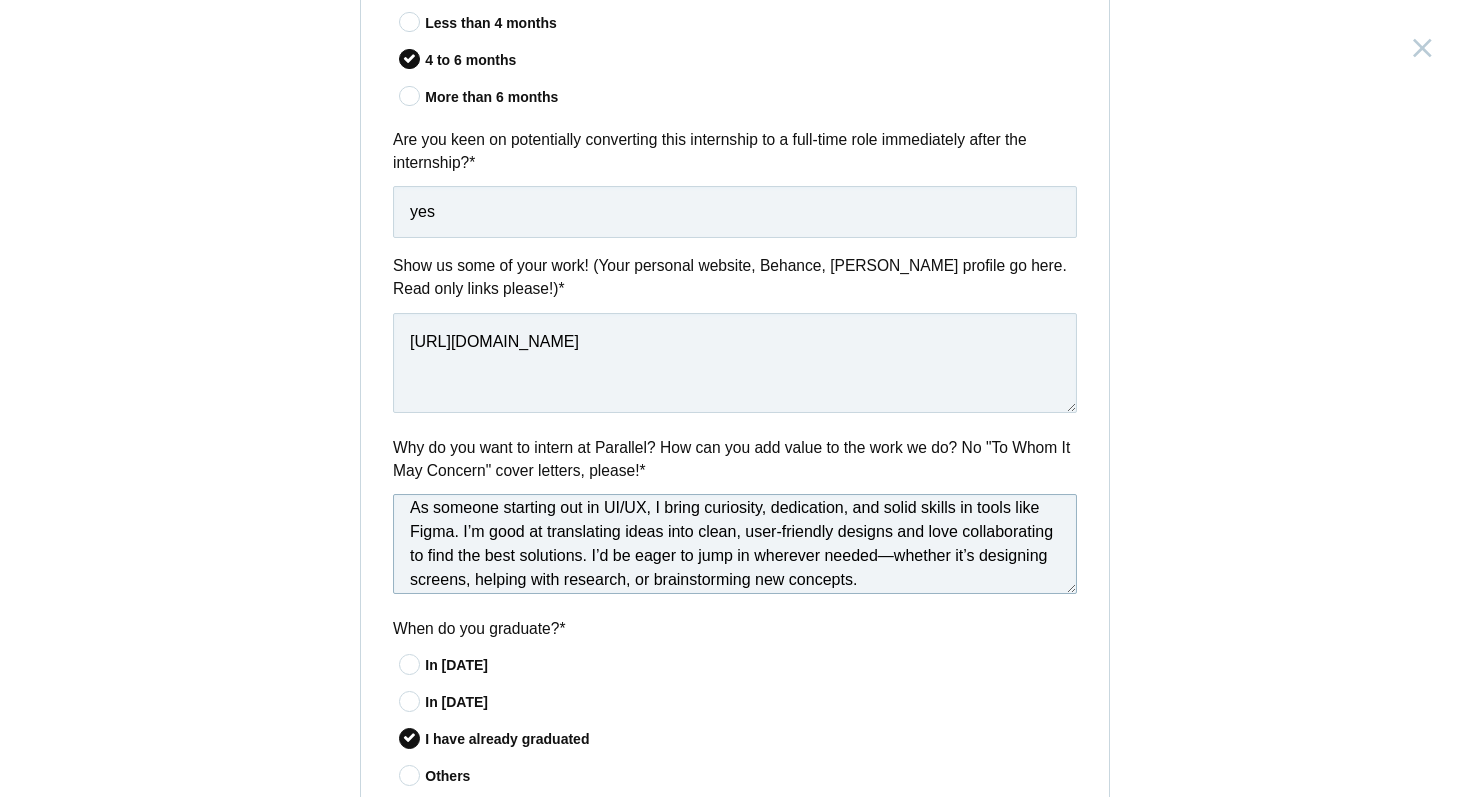 scroll, scrollTop: 150, scrollLeft: 0, axis: vertical 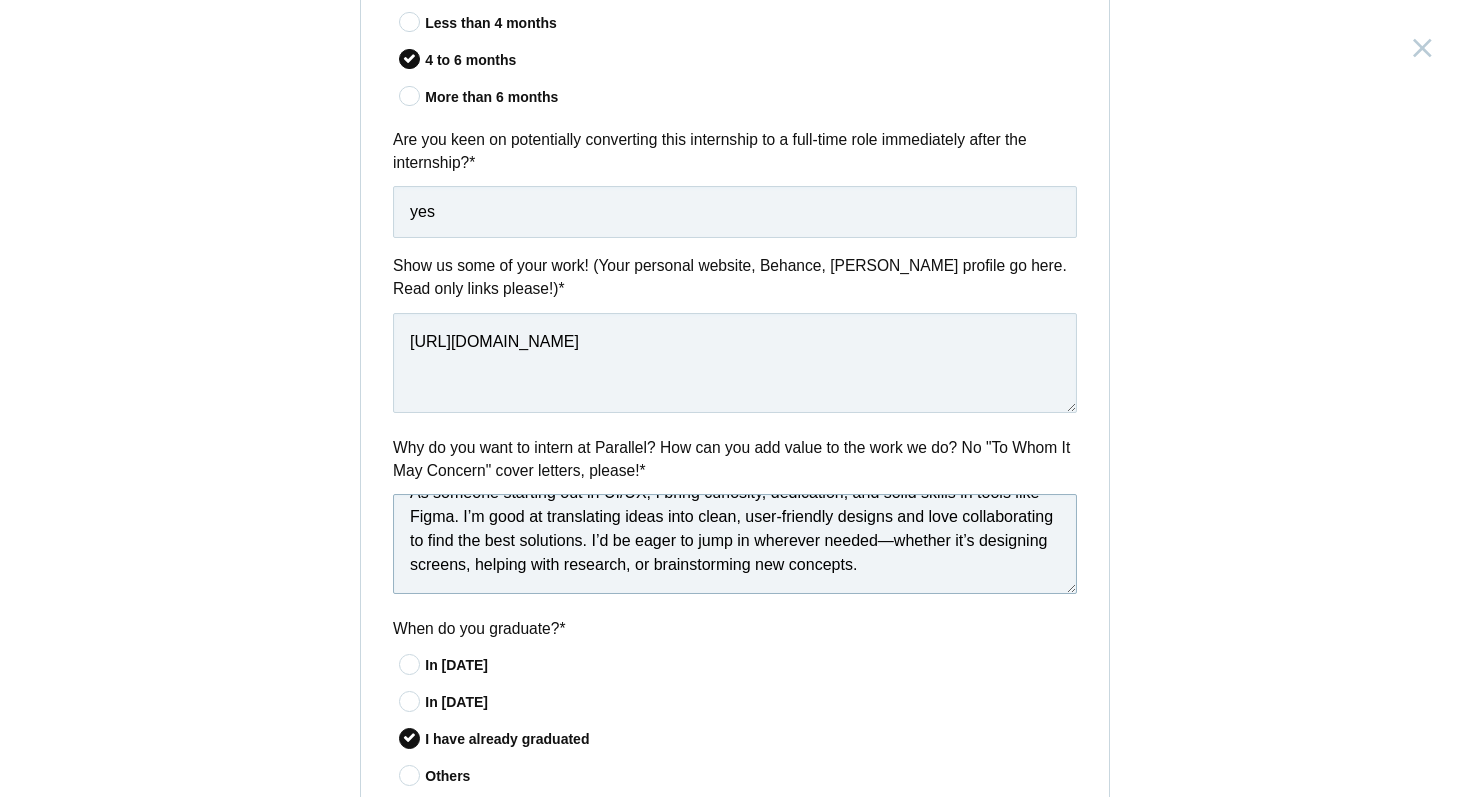 click on "I’m excited about the possibility of interning at Parallel because your work feels fresh, purposeful, and genuinely human-centered. I love how you focus on solving real problems through thoughtful design rather than just creating pretty interfaces. That’s exactly the kind of environment where I’d love to learn and contribute.
As someone starting out in UI/UX, I bring curiosity, dedication, and solid skills in tools like Figma. I’m good at translating ideas into clean, user-friendly designs and love collaborating to find the best solutions. I’d be eager to jump in wherever needed—whether it’s designing screens, helping with research, or brainstorming new concepts." at bounding box center (735, 544) 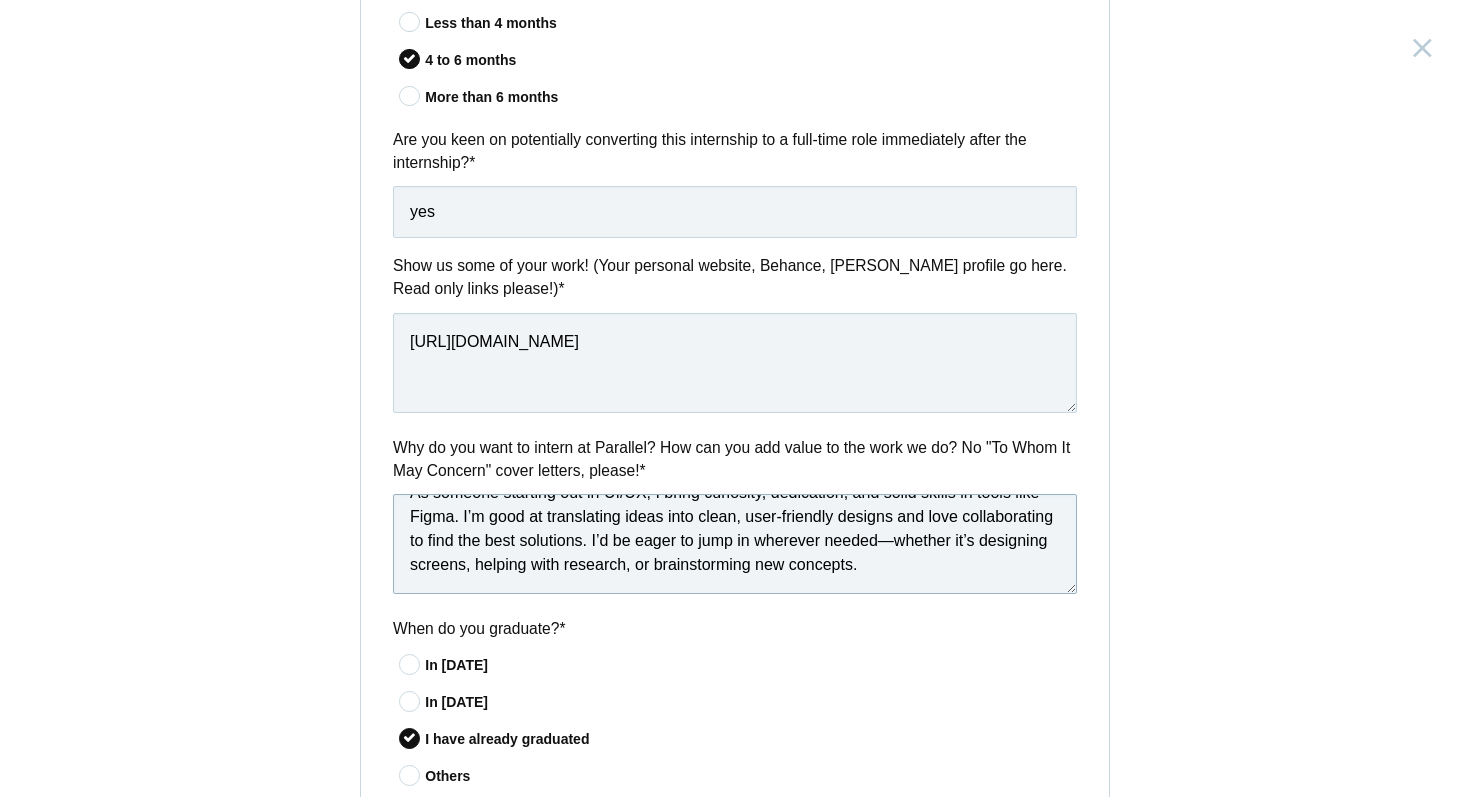paste on "Mostly, I’m looking for a team where I can keep growing and contribute meaningfully. Parallel seems like the perfect place for that." 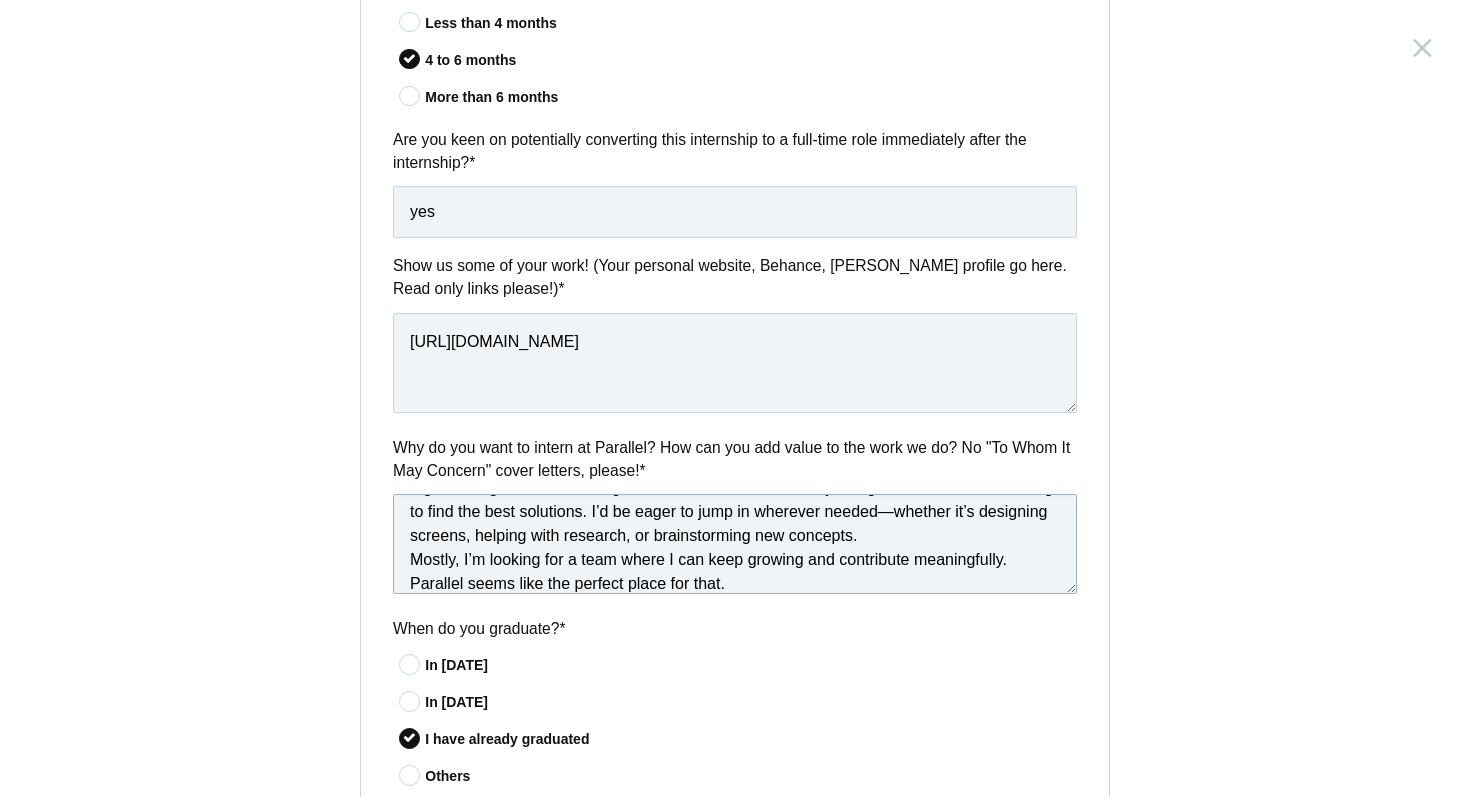 scroll, scrollTop: 198, scrollLeft: 0, axis: vertical 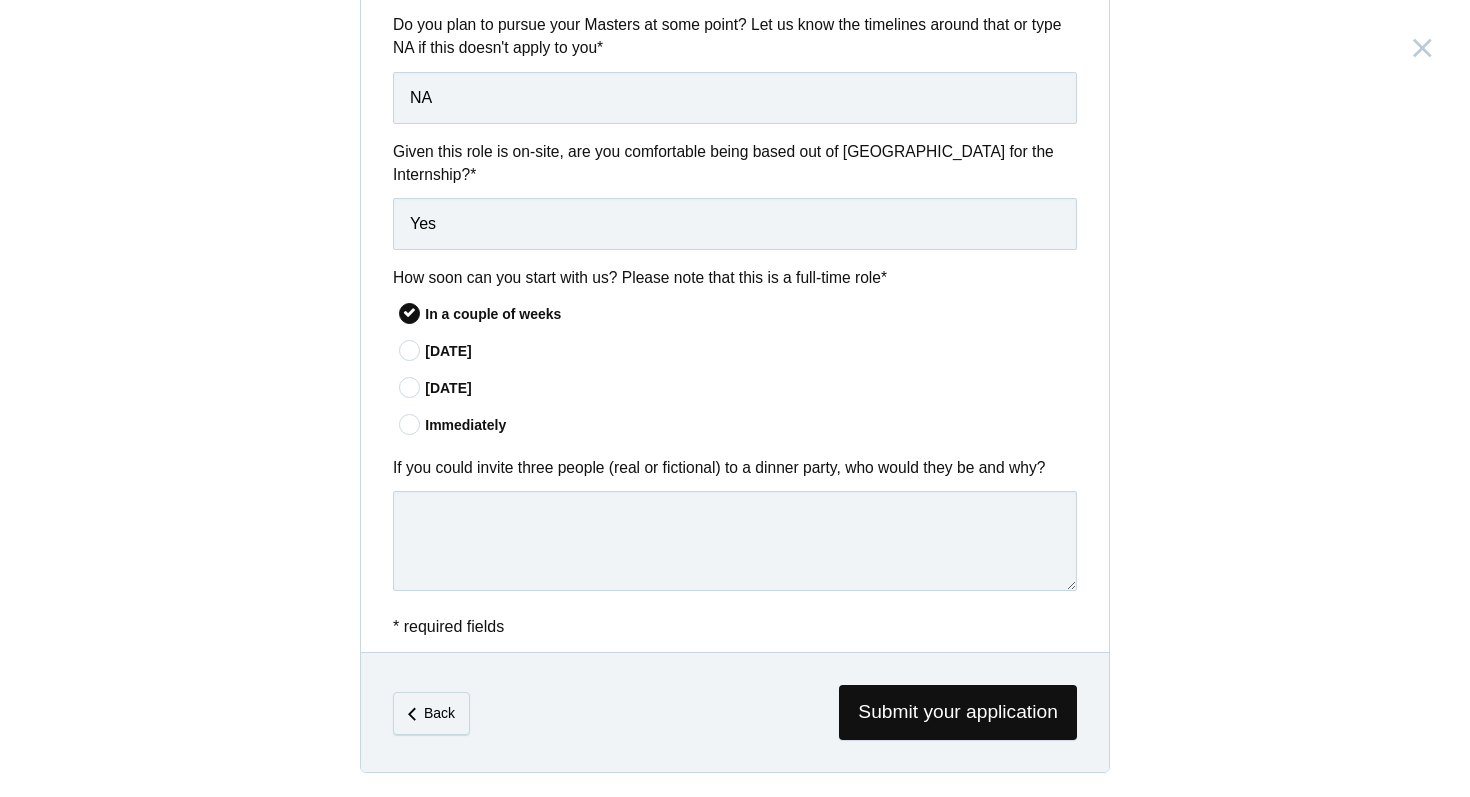 type on "I’m excited about the possibility of interning at Parallel because your work feels fresh, purposeful, and genuinely human-centered. I love how you focus on solving real problems through thoughtful design rather than just creating pretty interfaces. That’s exactly the kind of environment where I’d love to learn and contribute.
As someone starting out in UI/UX, I bring curiosity, dedication, and solid skills in tools like Figma. I’m good at translating ideas into clean, user-friendly designs and love collaborating to find the best solutions. I’d be eager to jump in wherever needed—whether it’s designing screens, helping with research, or brainstorming new concepts.
Mostly, I’m looking for a team where I can keep growing and contribute meaningfully. Parallel seems like the perfect place for that." 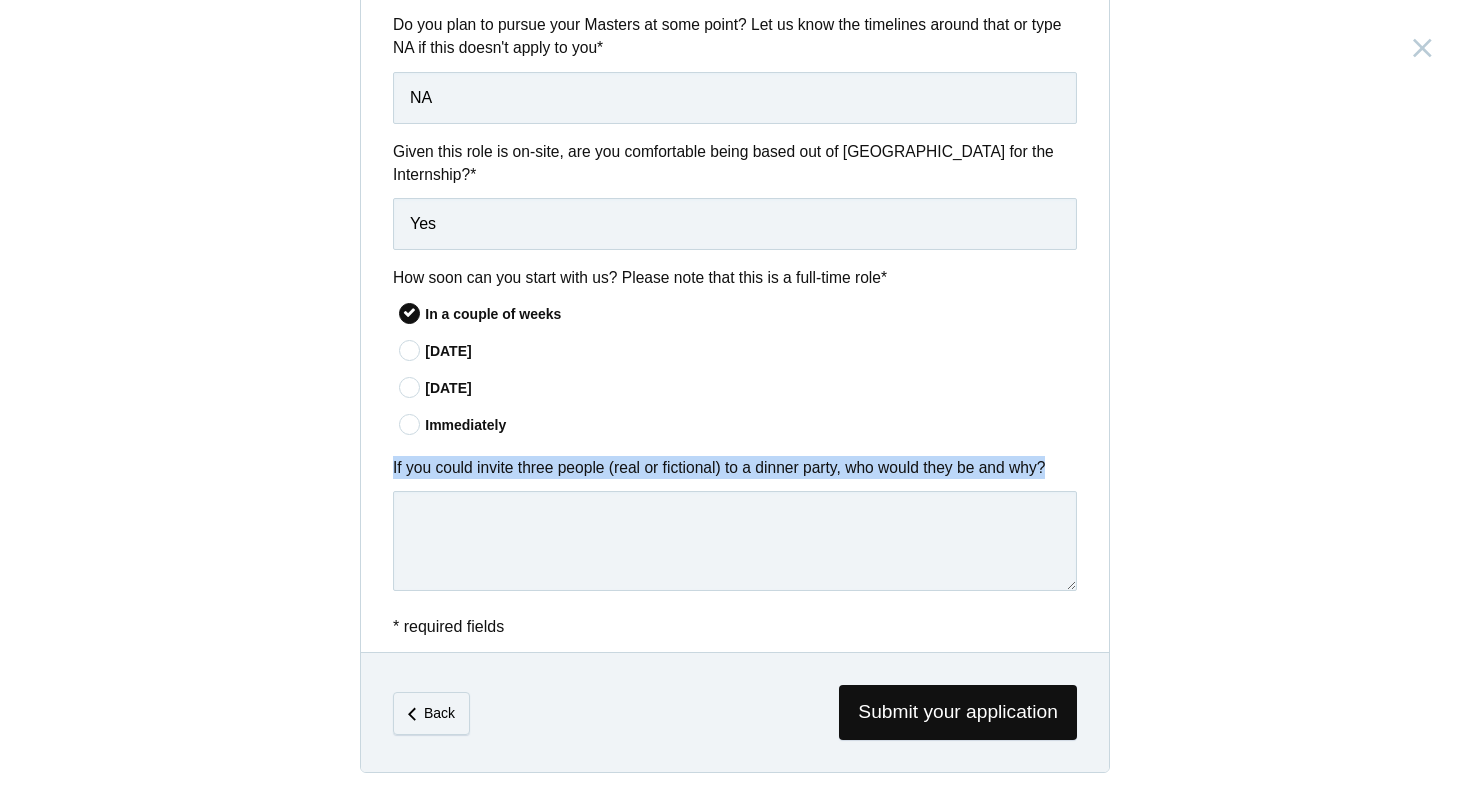 drag, startPoint x: 390, startPoint y: 469, endPoint x: 1035, endPoint y: 538, distance: 648.6802 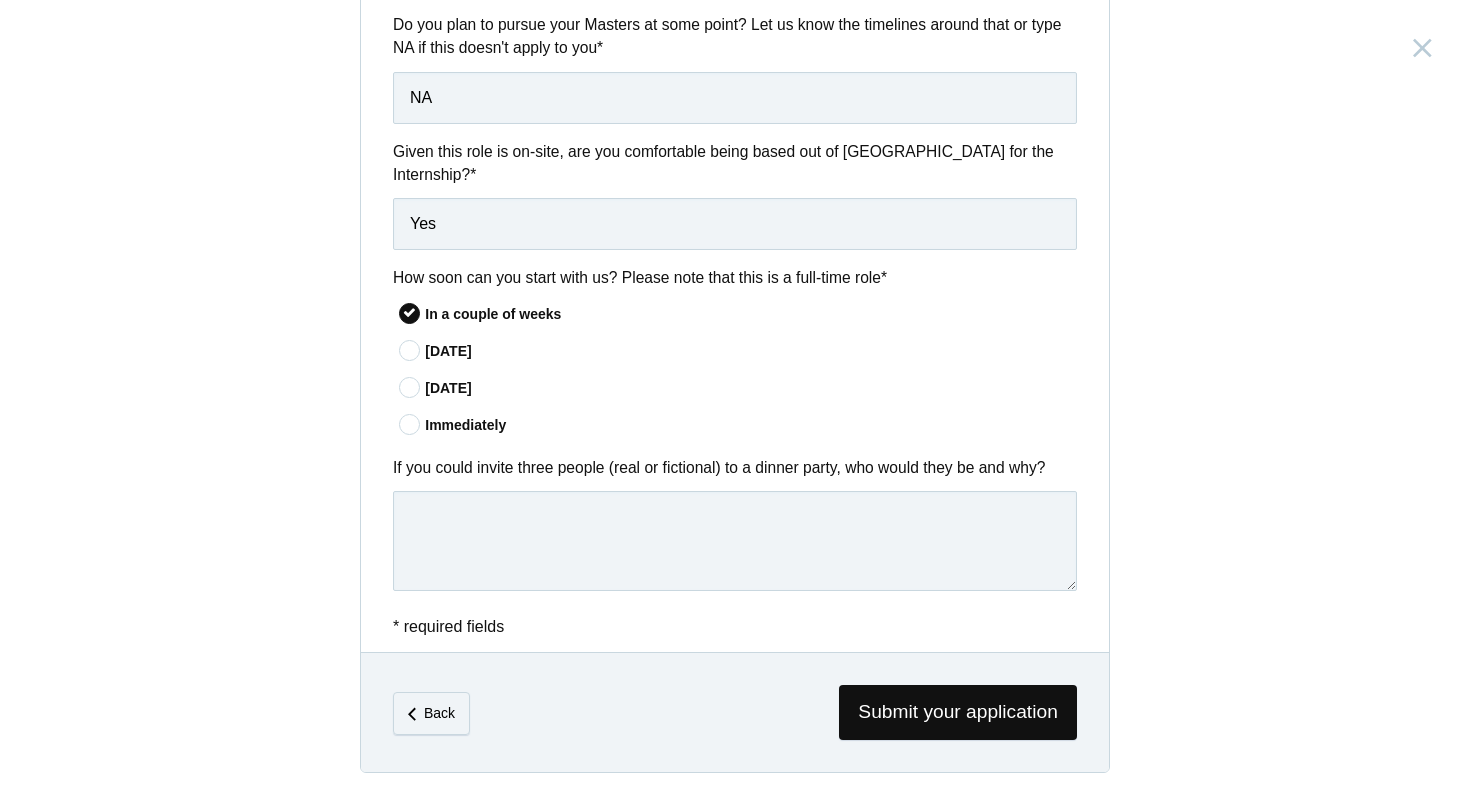 click on "[DATE]" at bounding box center (751, 351) 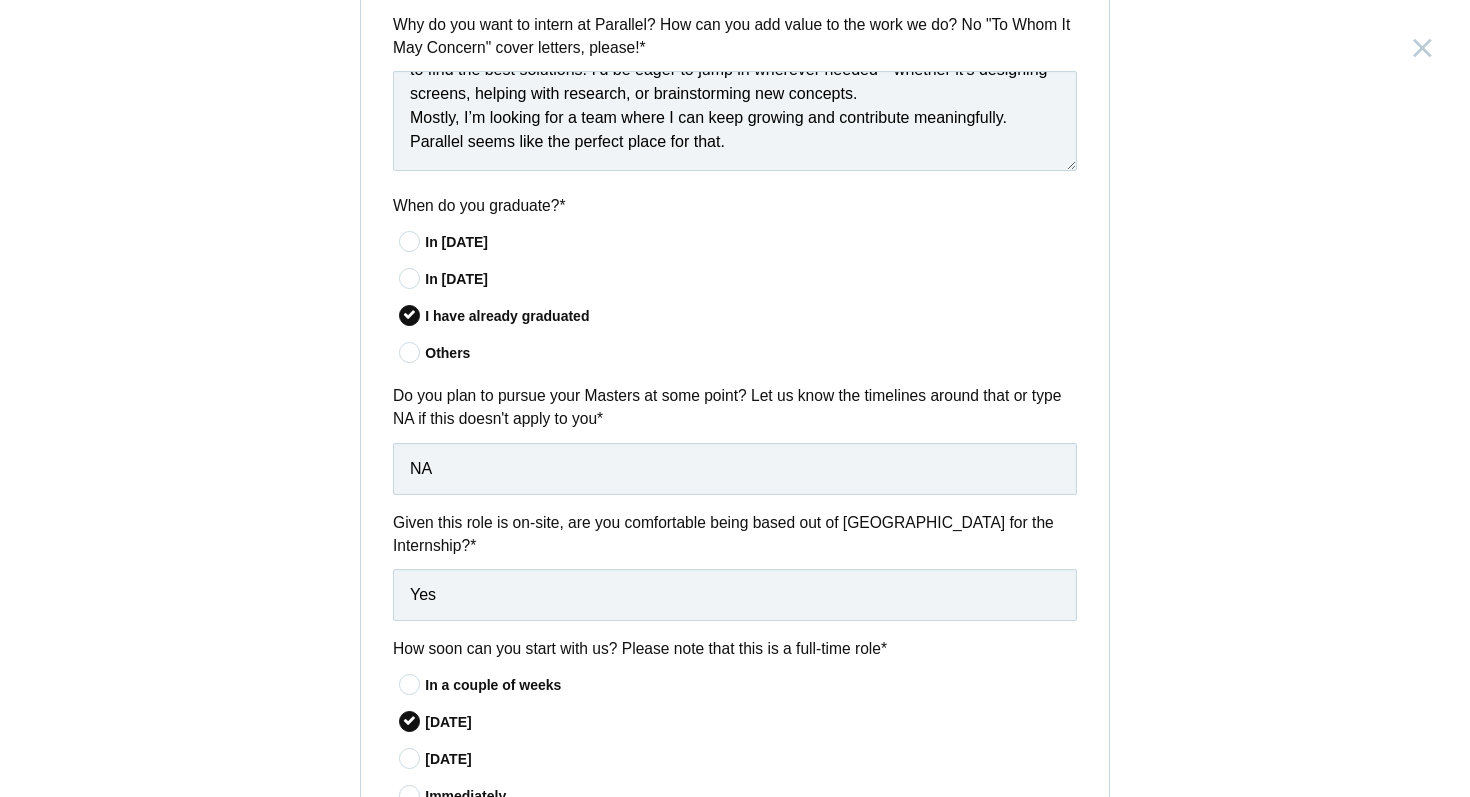 scroll, scrollTop: 1126, scrollLeft: 0, axis: vertical 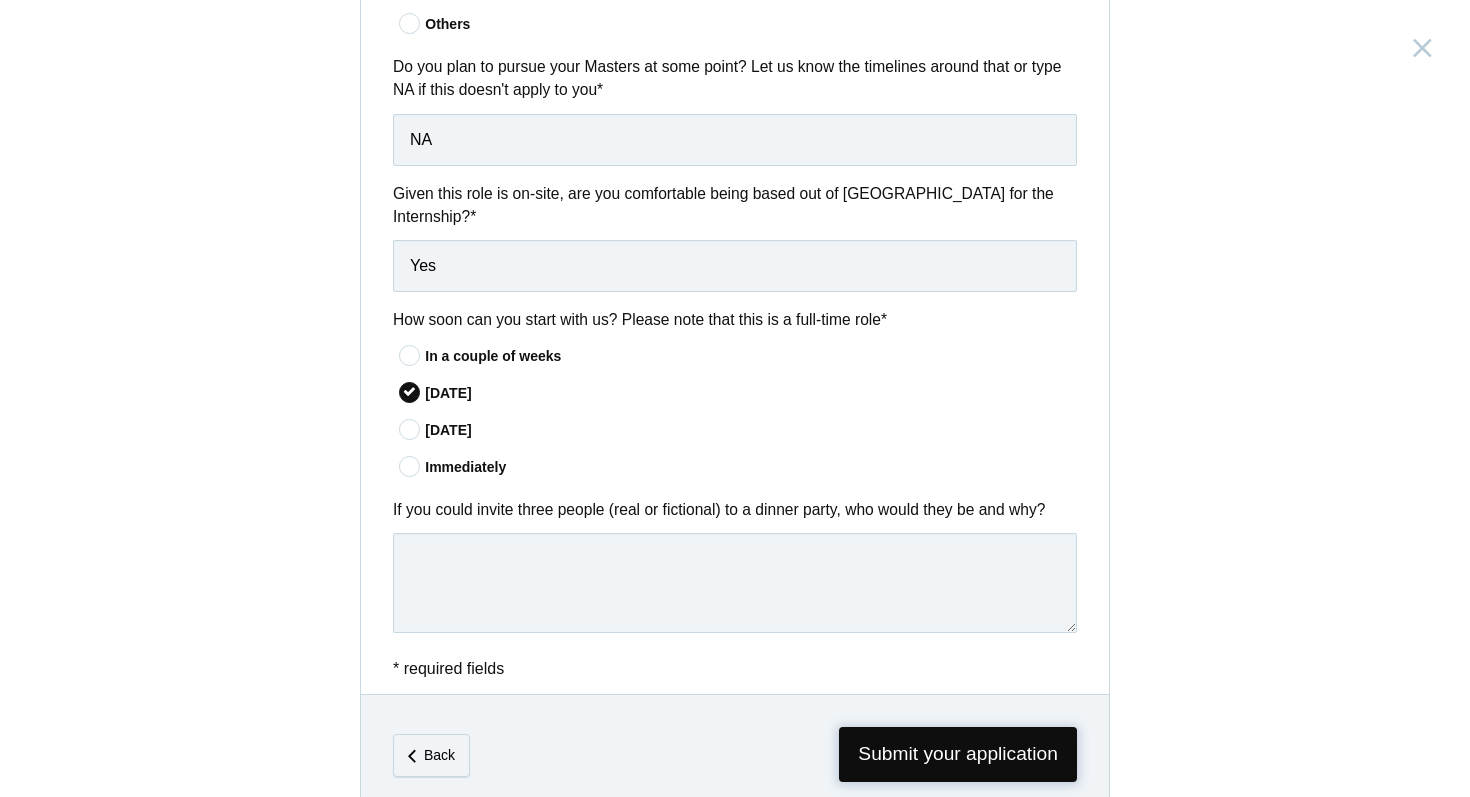 click on "Submit your application" at bounding box center (958, 754) 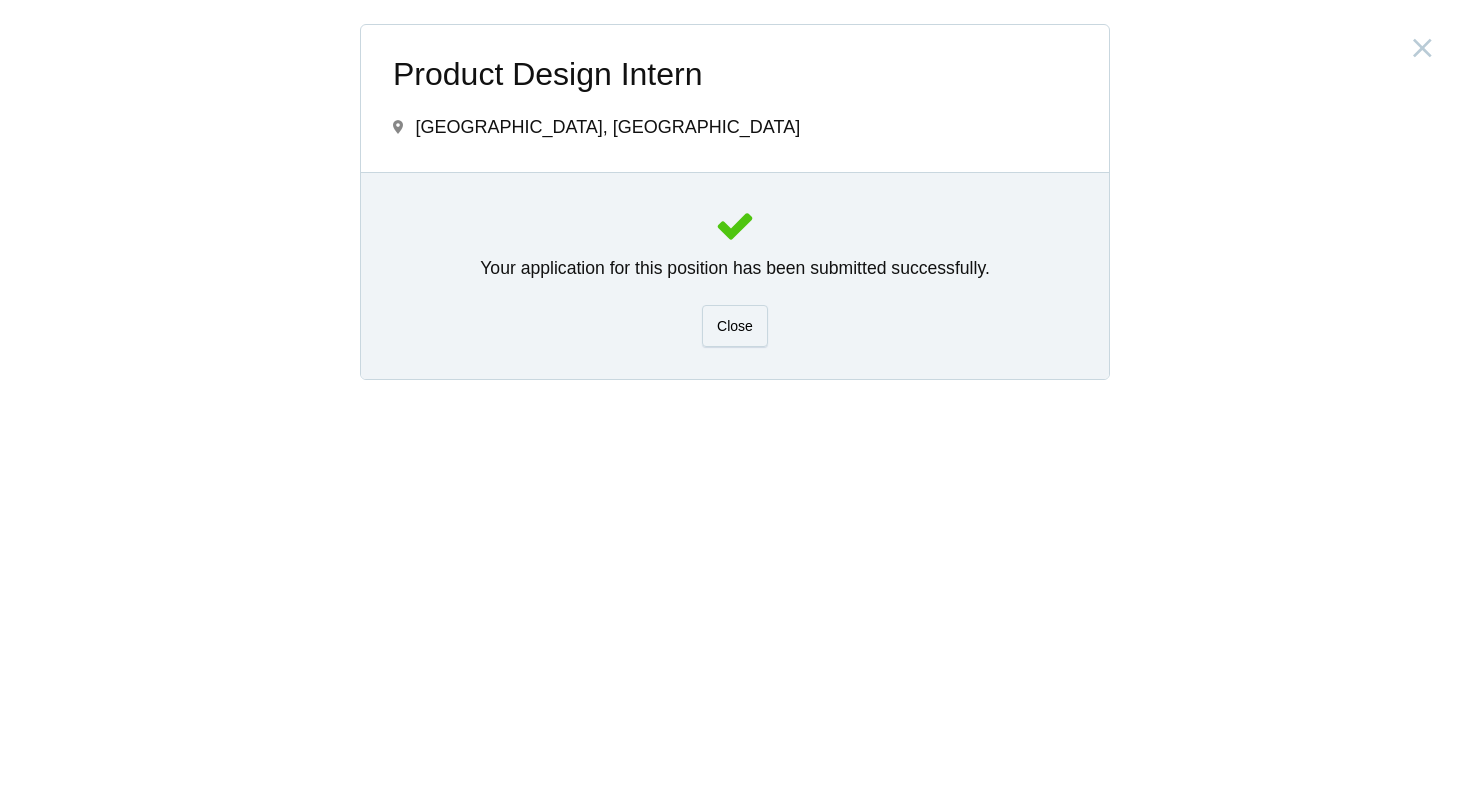 scroll, scrollTop: 0, scrollLeft: 0, axis: both 